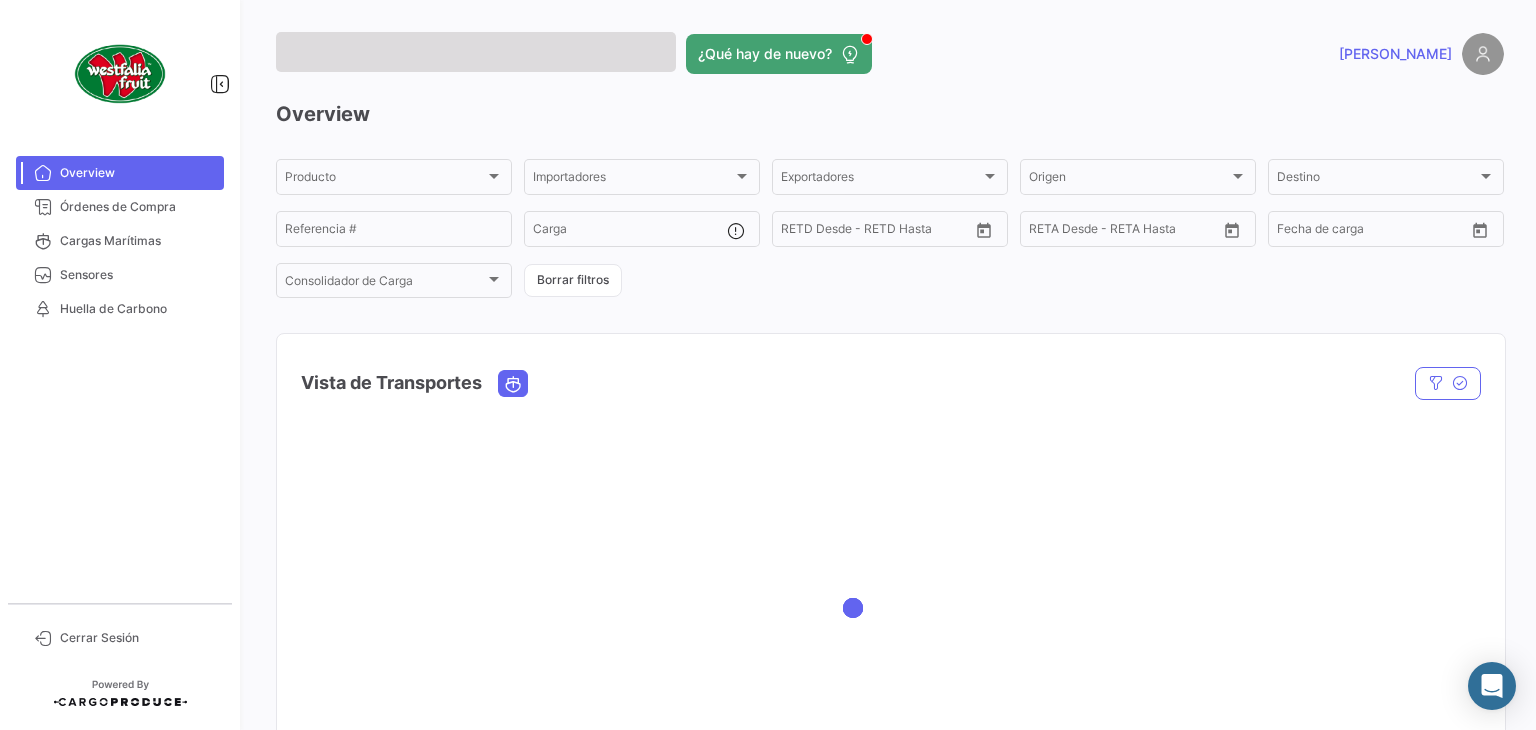 scroll, scrollTop: 0, scrollLeft: 0, axis: both 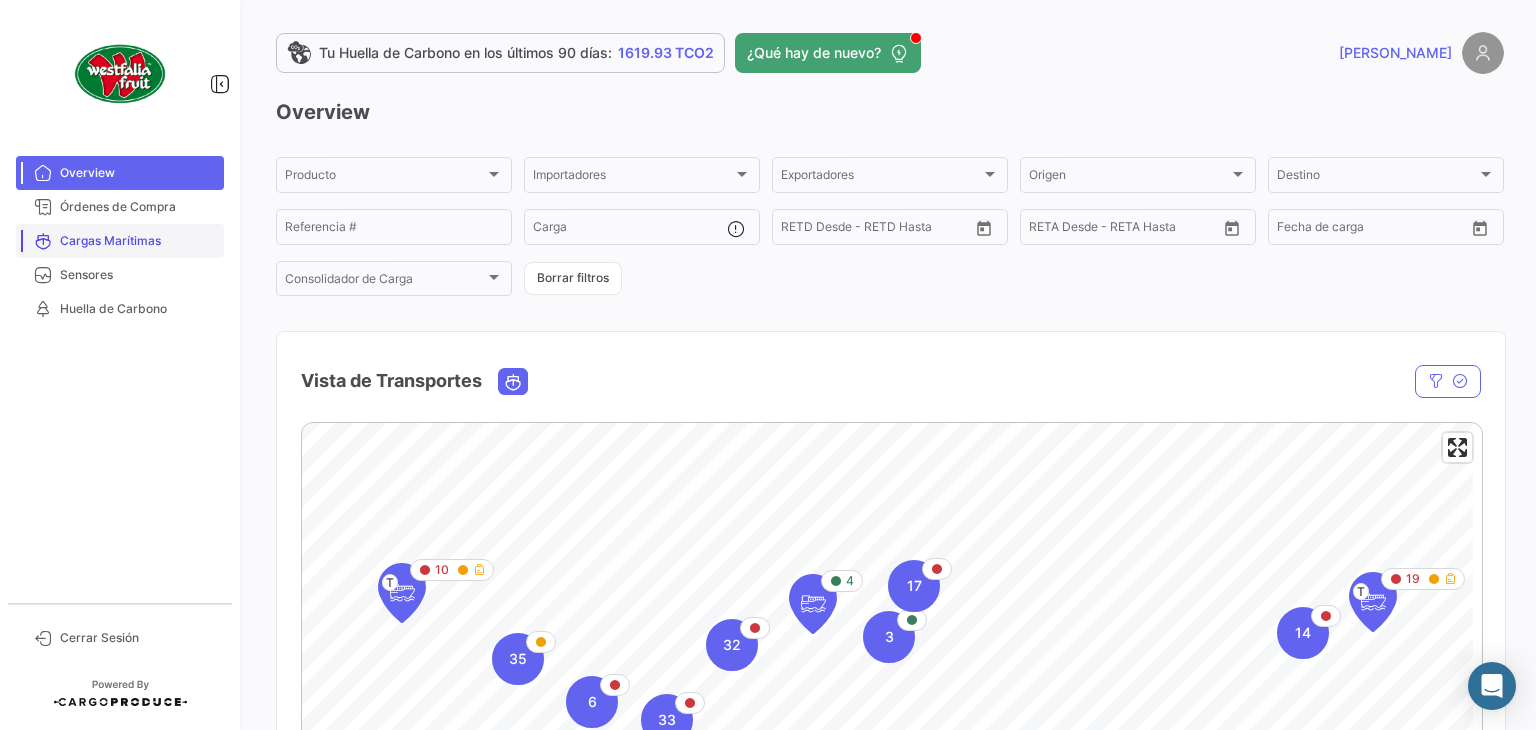 click on "Cargas Marítimas" at bounding box center [138, 241] 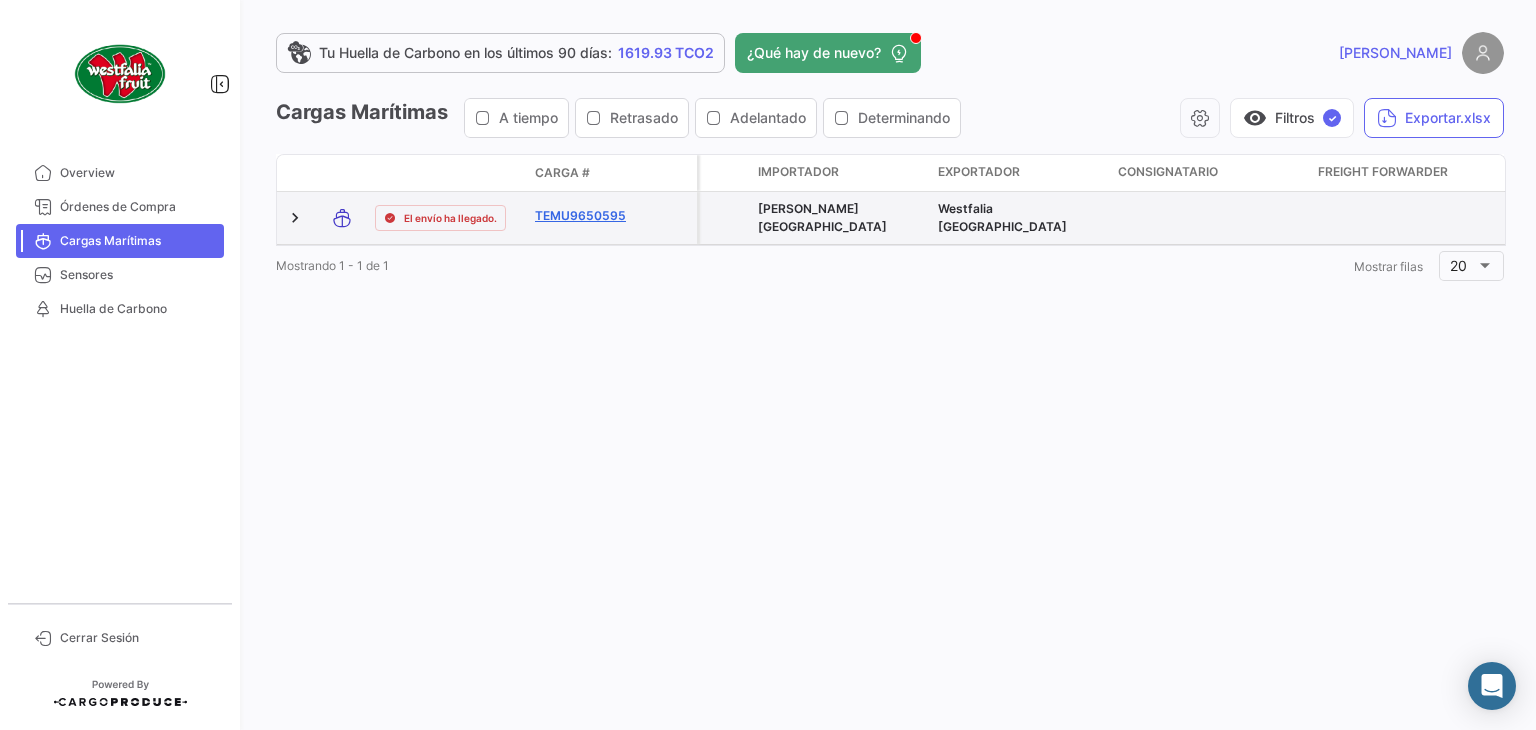 click on "TEMU9650595" 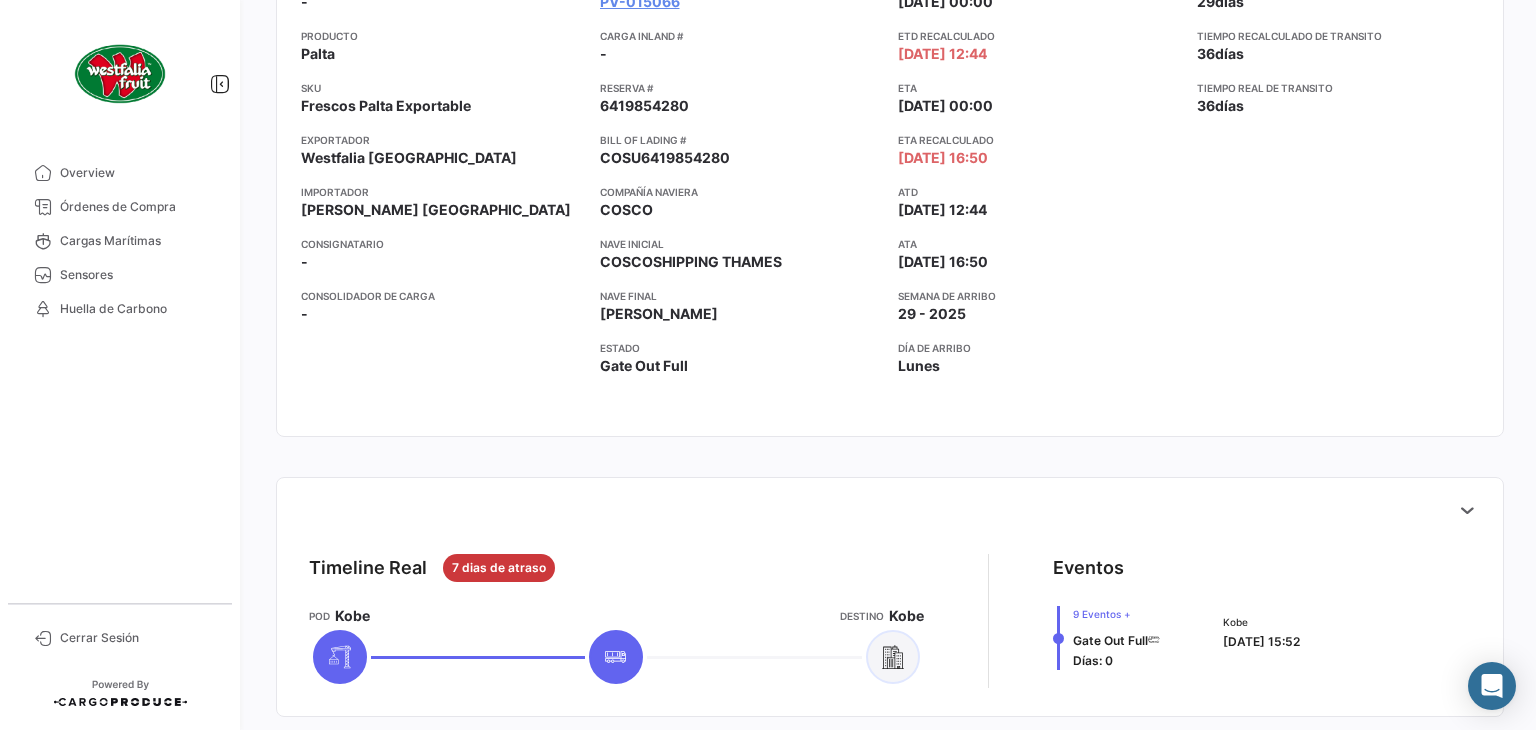 scroll, scrollTop: 380, scrollLeft: 0, axis: vertical 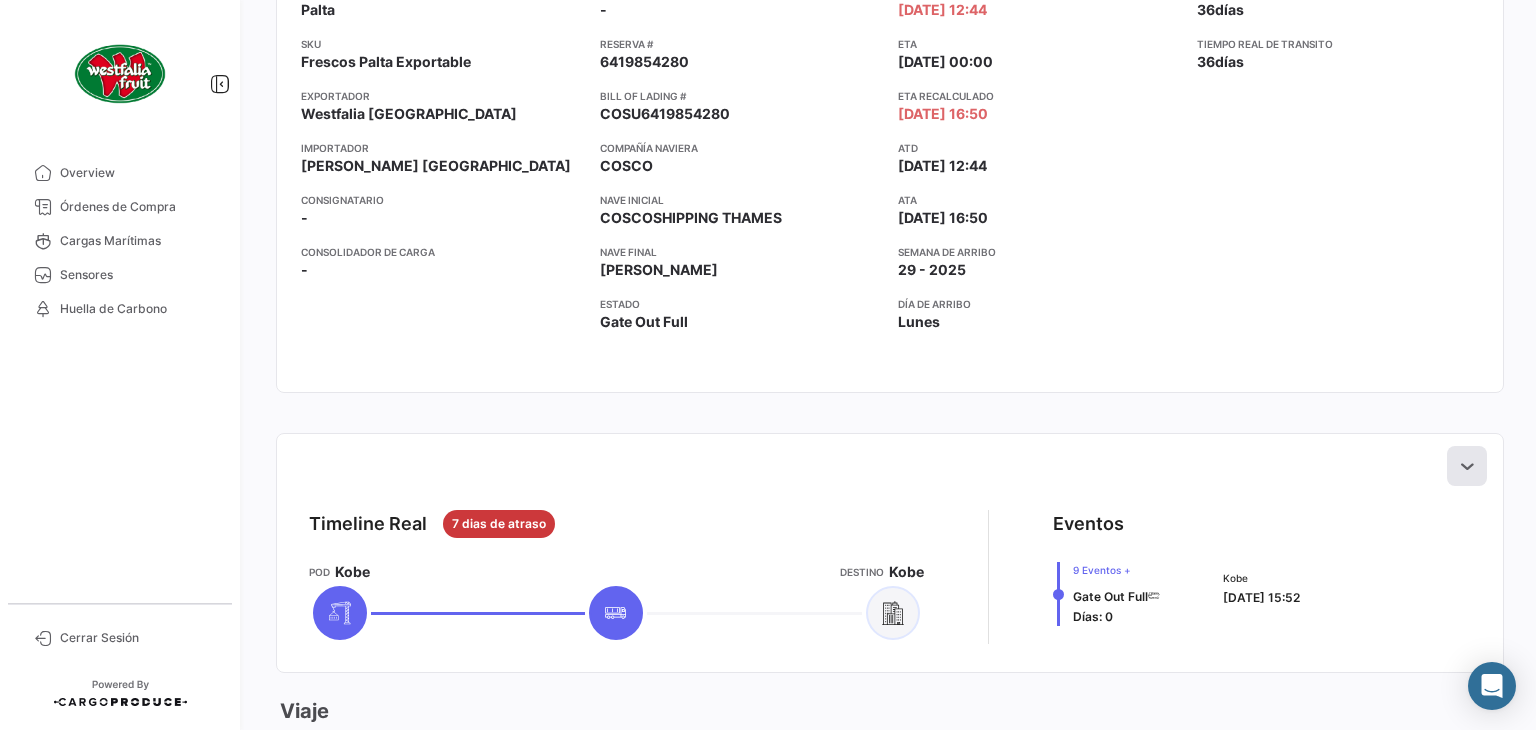 click at bounding box center (1467, 466) 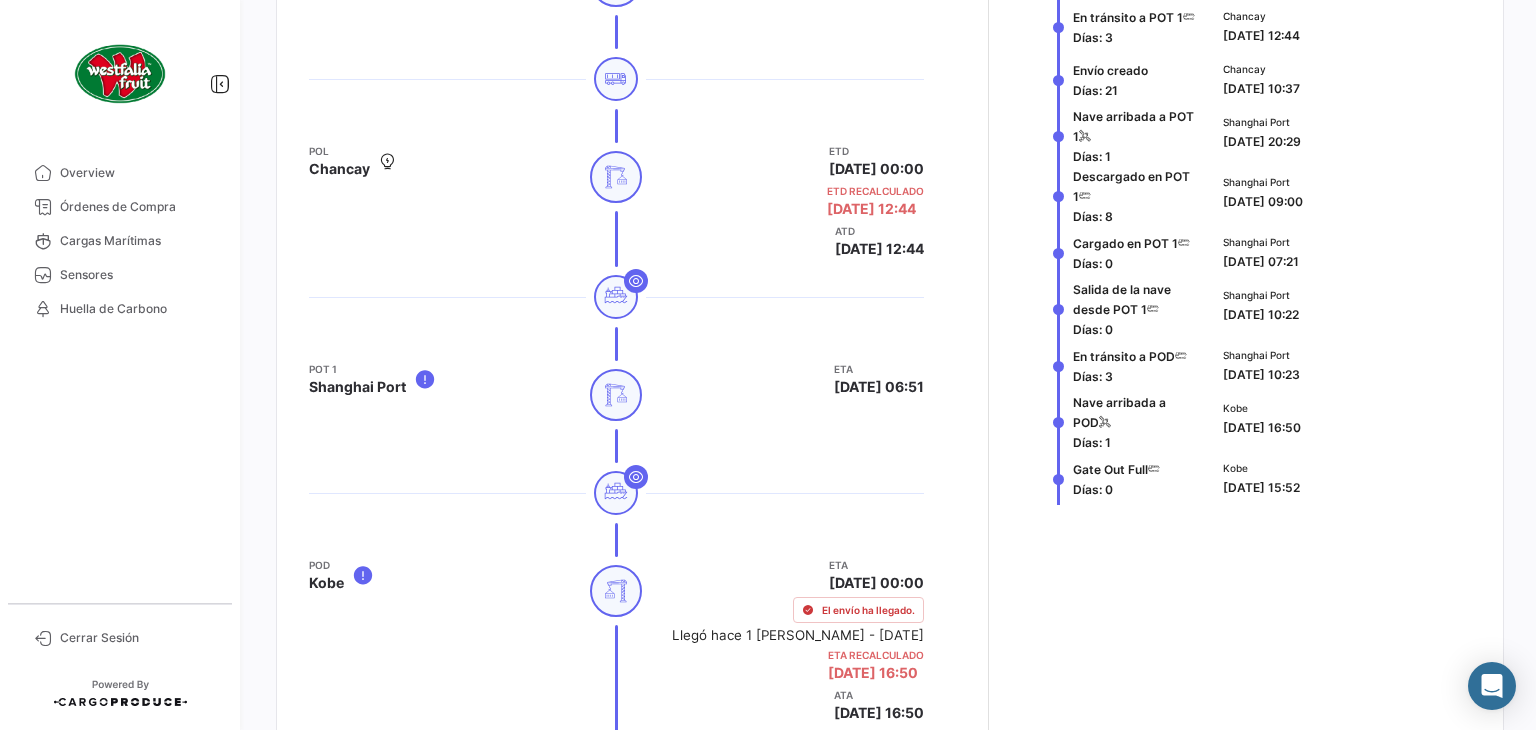 scroll, scrollTop: 1001, scrollLeft: 0, axis: vertical 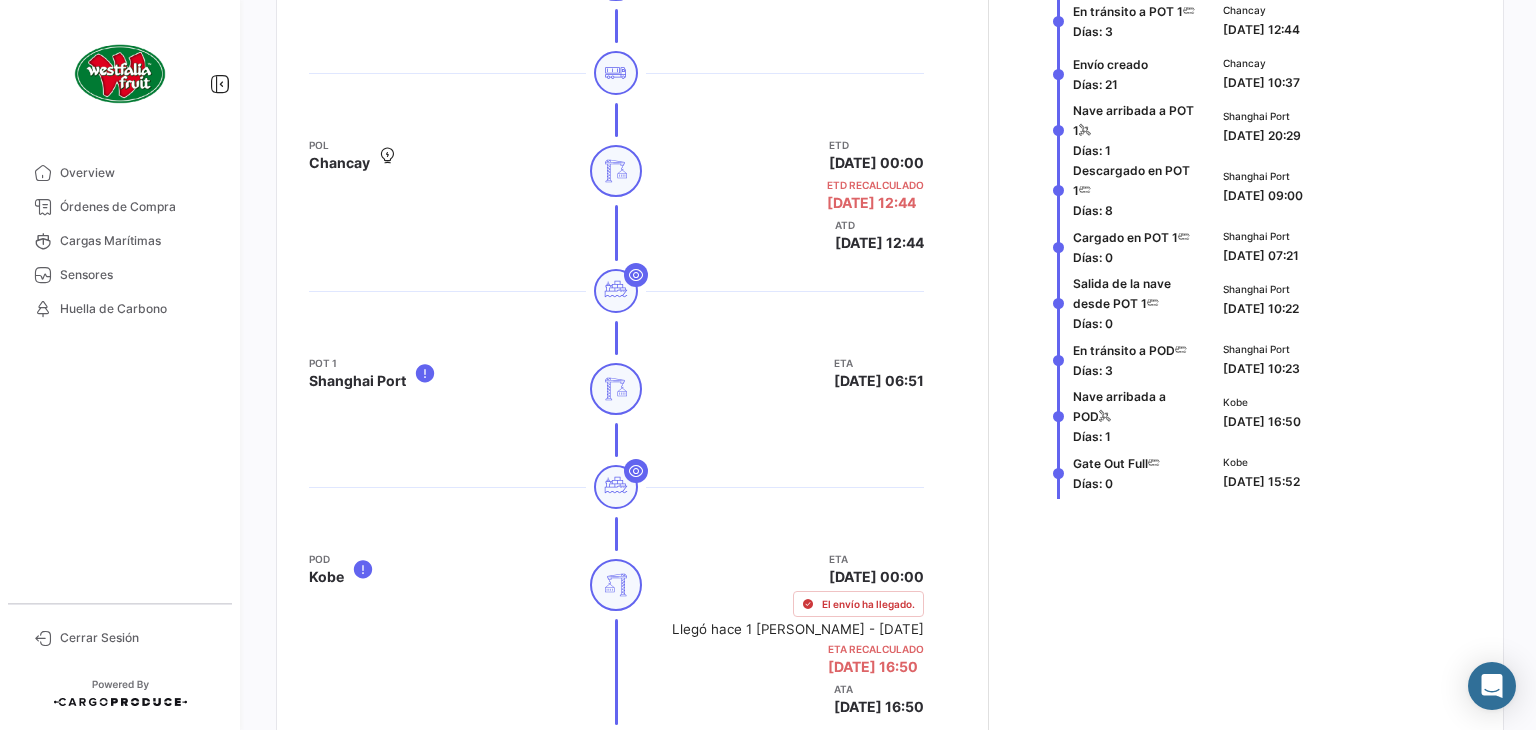 click on "[DATE] 00:00" at bounding box center [836, 198] 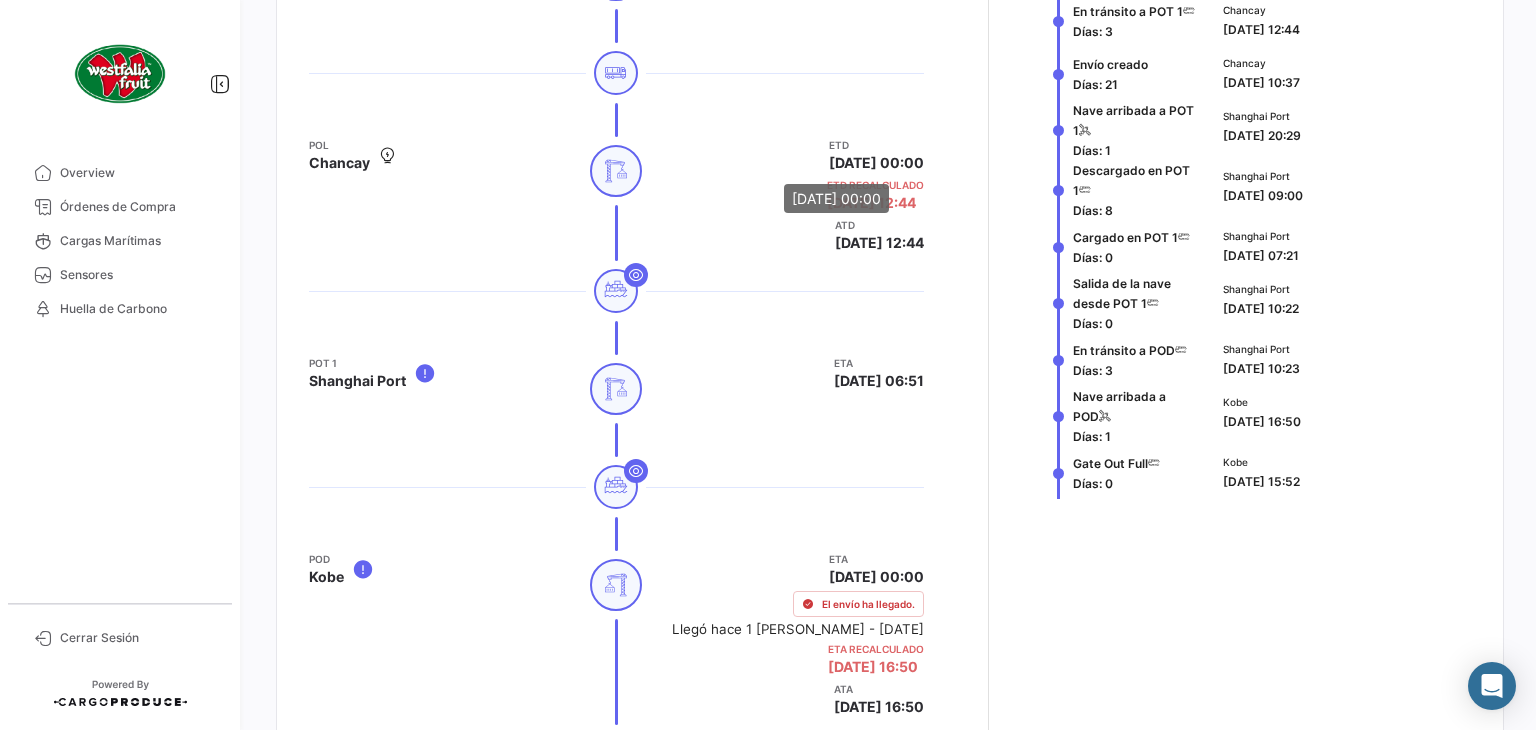 drag, startPoint x: 902, startPoint y: 187, endPoint x: 1024, endPoint y: 261, distance: 142.68848 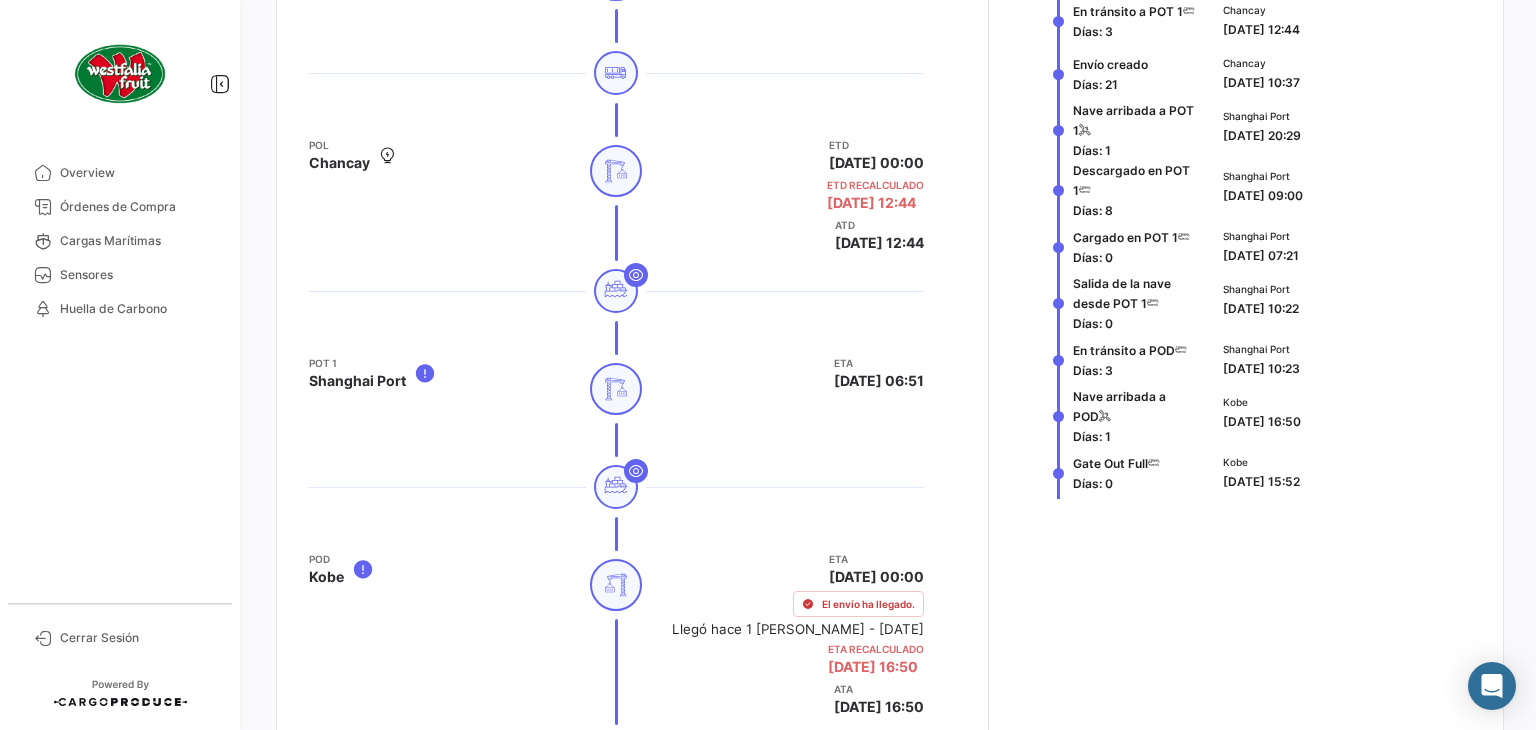 click on "Timeline Real  7 [PERSON_NAME] de atraso  Origen
Chancay
[PERSON_NAME]
ETD
[DATE] 00:00  ETD Recalculado
[DATE] 12:44  ATD
[DATE] 12:44
POT 1
[GEOGRAPHIC_DATA]
ETA
[DATE] 06:51
POD
[GEOGRAPHIC_DATA]
ETA
[DATE] 00:00   El envío ha llegado.   Llegó hace 1 [PERSON_NAME] - [DATE]  ETA Recalculado
[DATE] 16:50
ATA
[DATE] 16:50  Destino
Kobe
Eventos Cargado en [PERSON_NAME]: 1
Chancay  [DATE] 21:34
En [PERSON_NAME] a POT 1
[PERSON_NAME]: 3
Chancay  [DATE] 12:44
Envío creado" at bounding box center (890, 388) 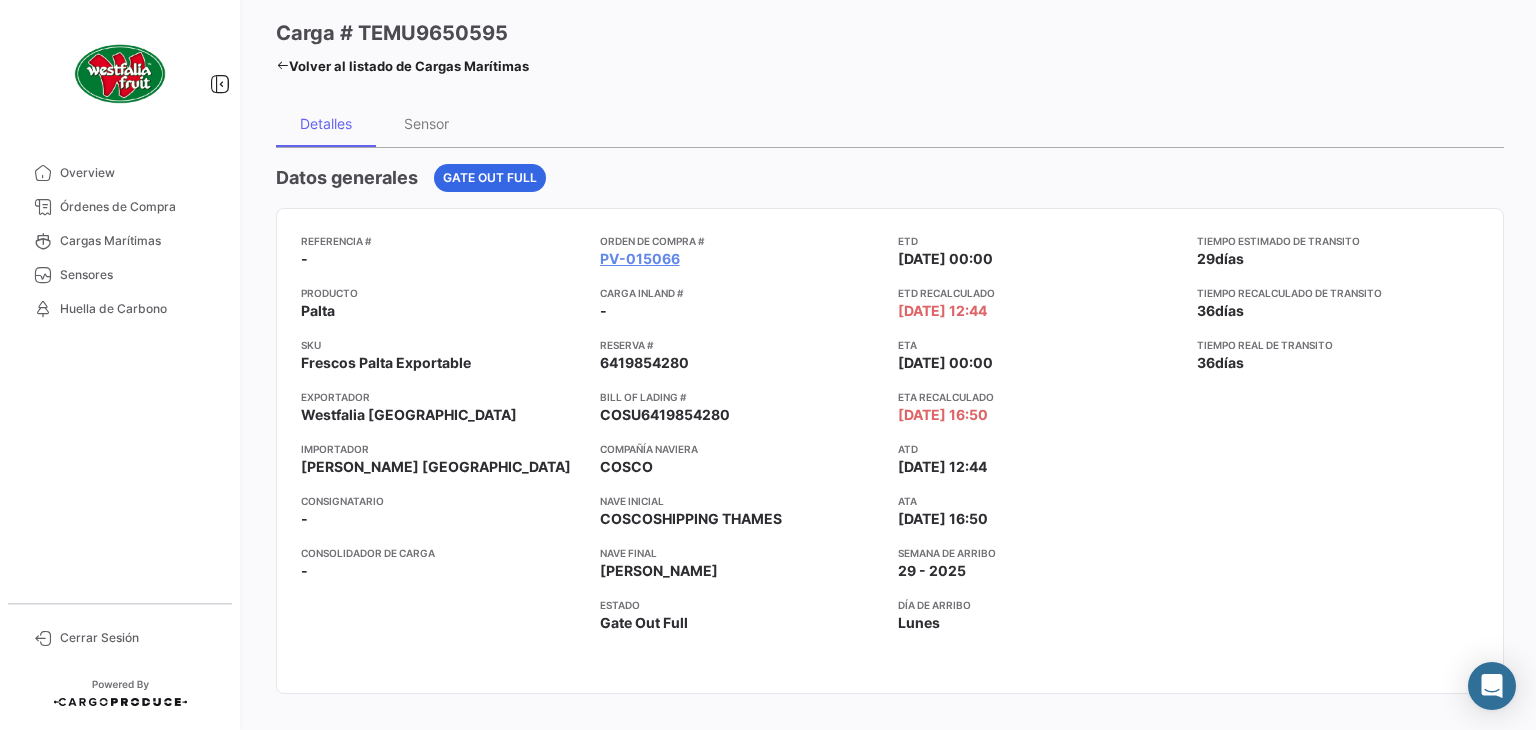 scroll, scrollTop: 41, scrollLeft: 0, axis: vertical 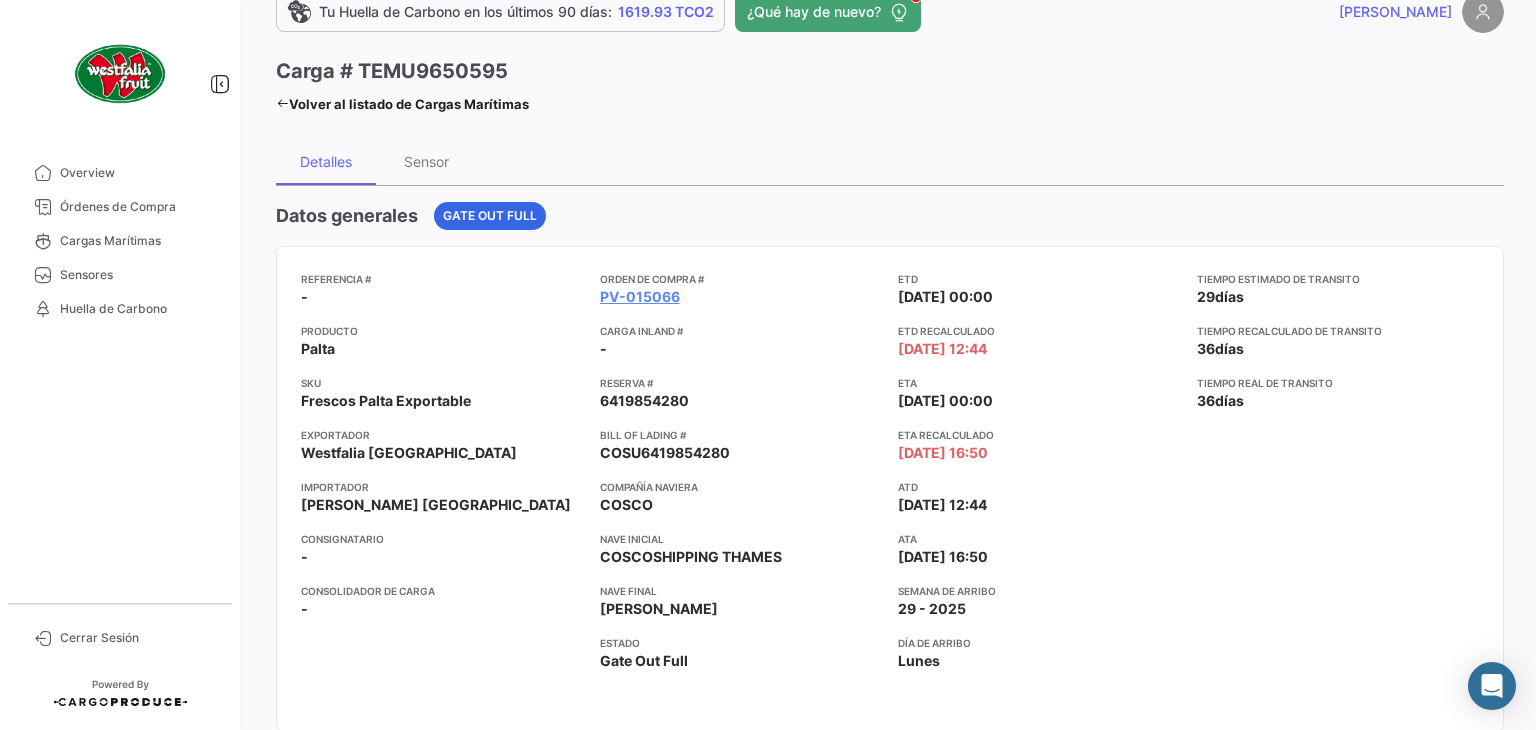 click on "Volver al listado de Cargas Marítimas" 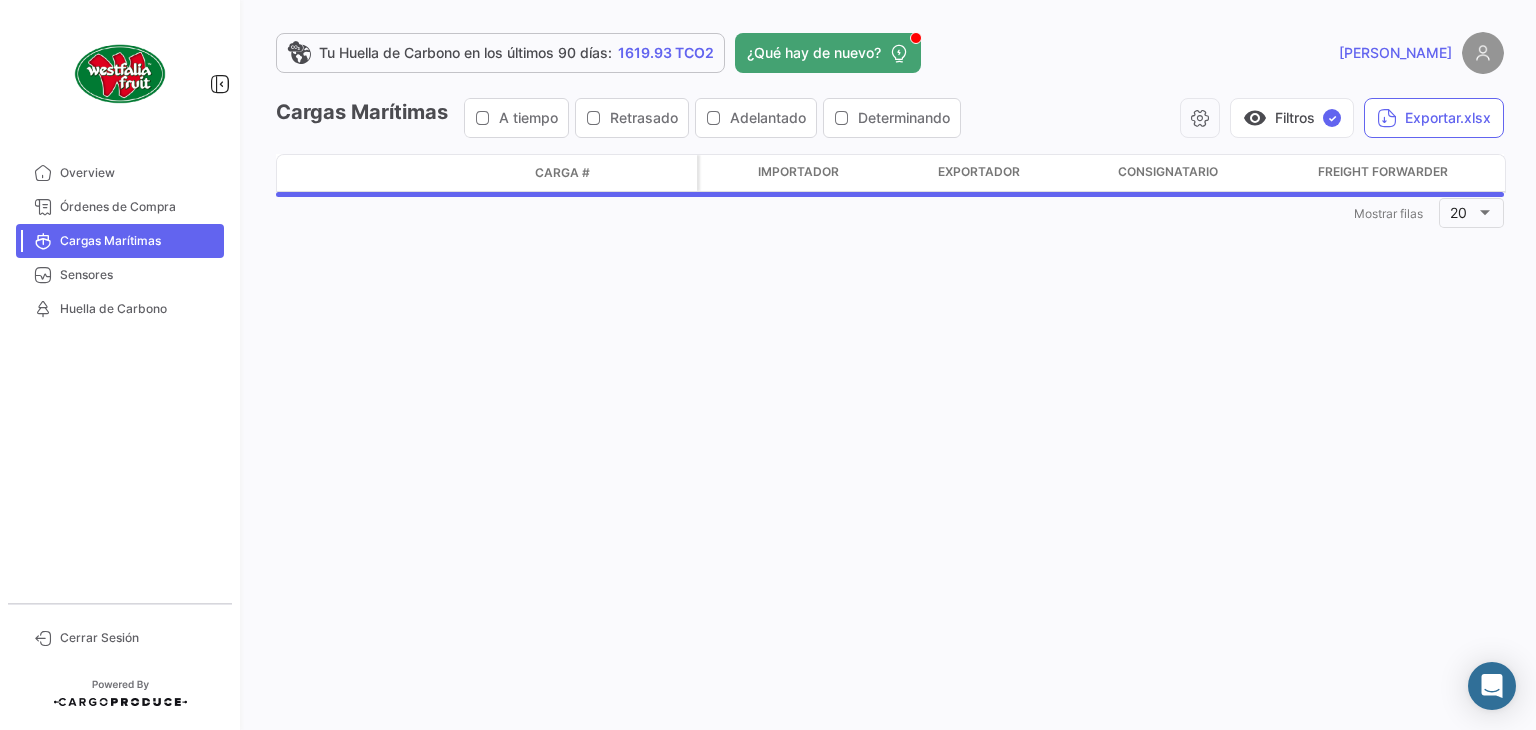 scroll, scrollTop: 0, scrollLeft: 0, axis: both 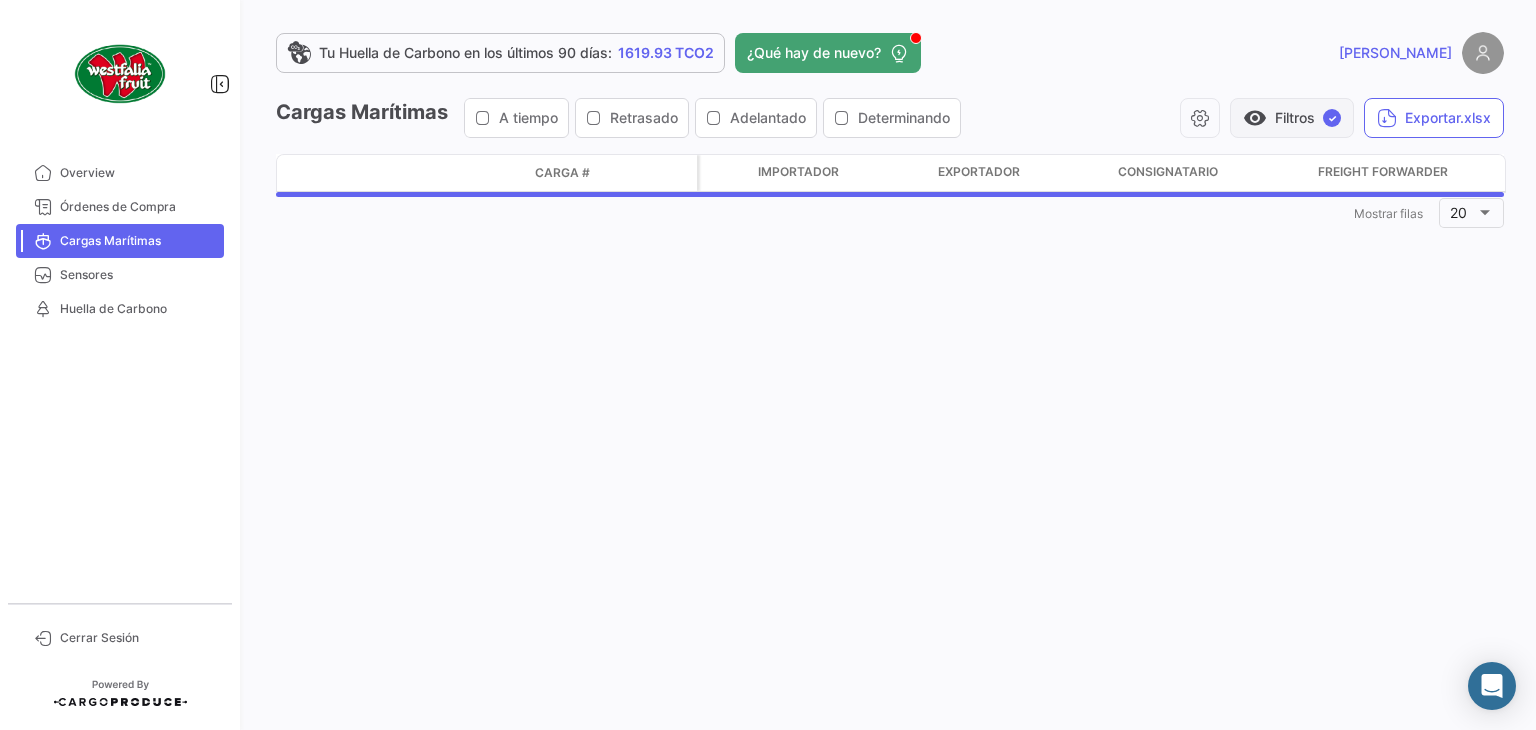 click on "visibility" 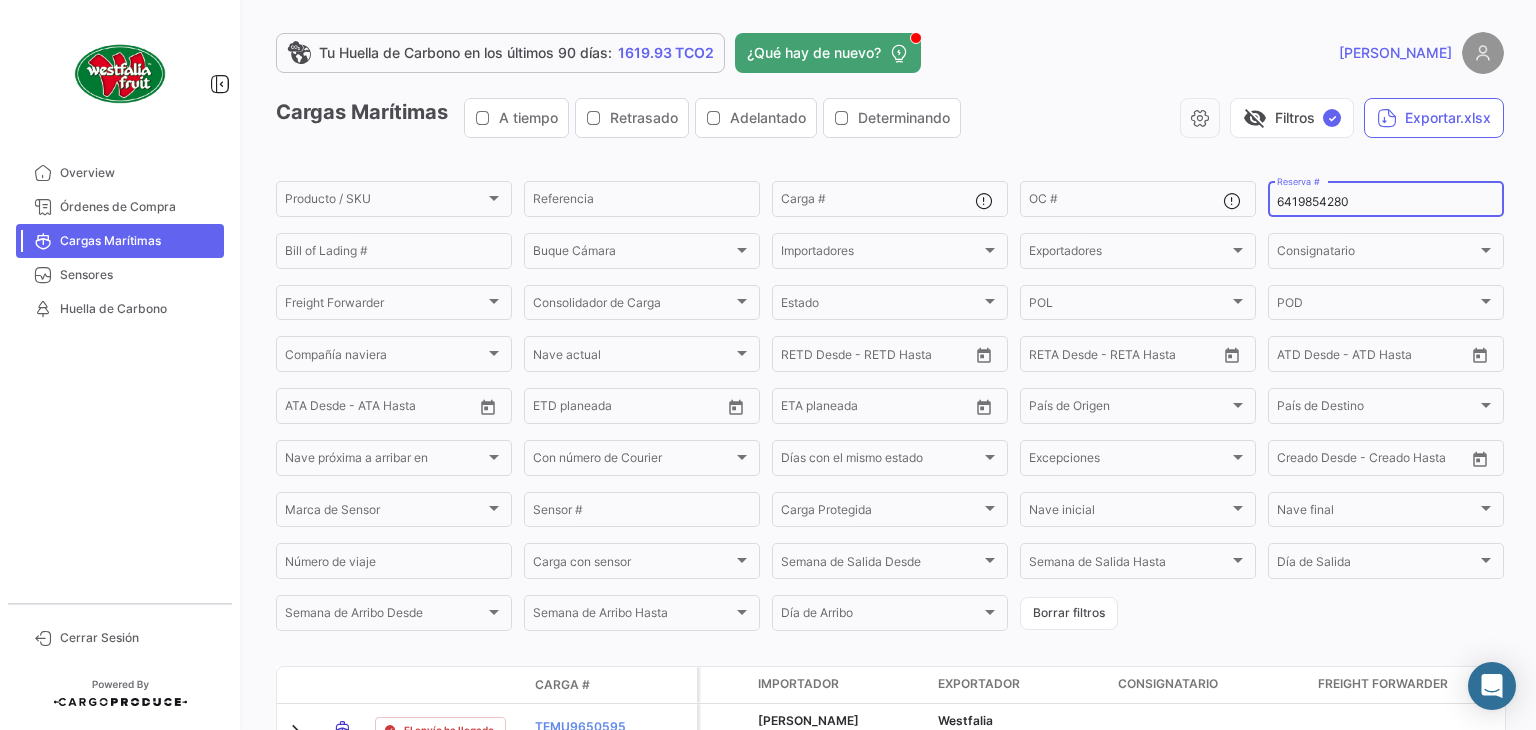 click on "6419854280" at bounding box center (1386, 202) 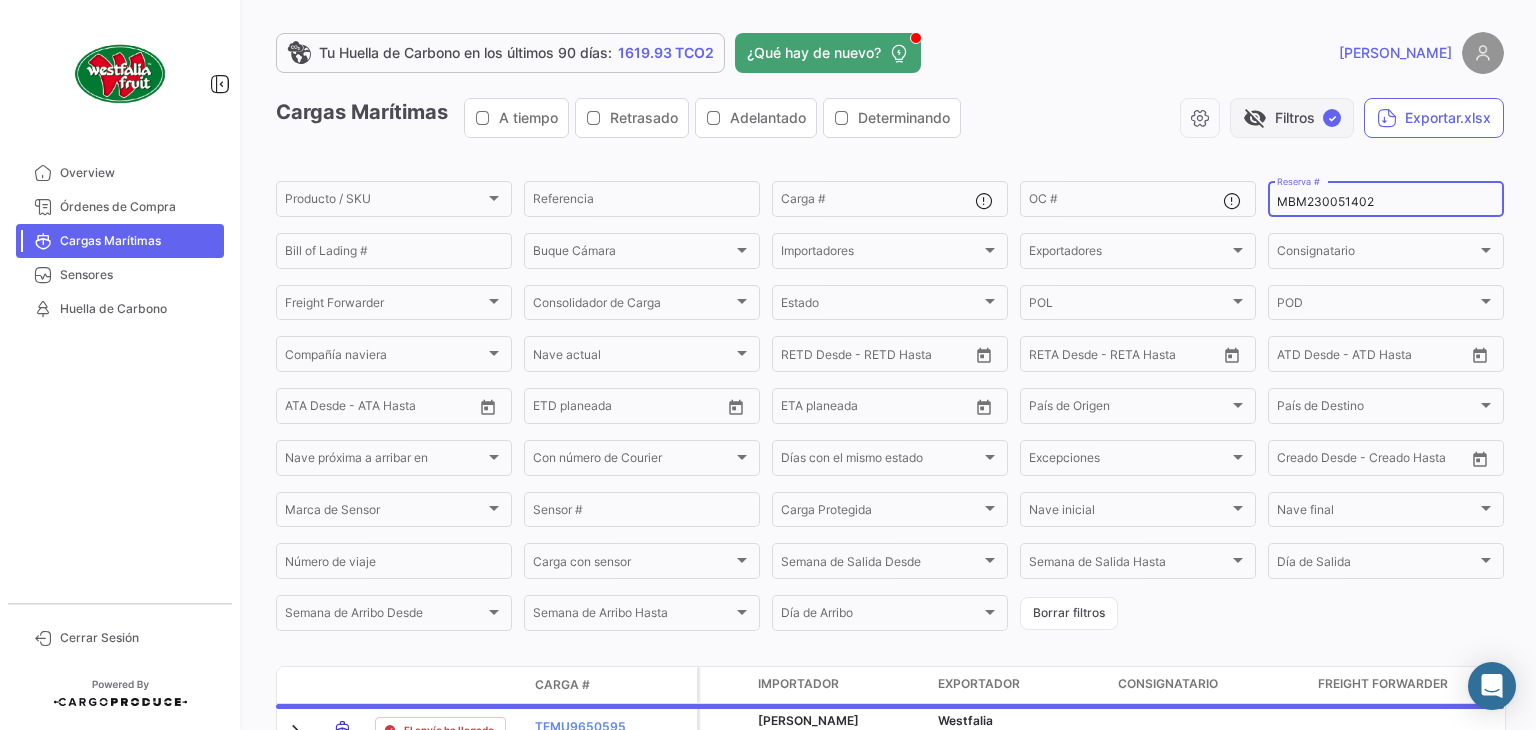 type on "MBM230051402" 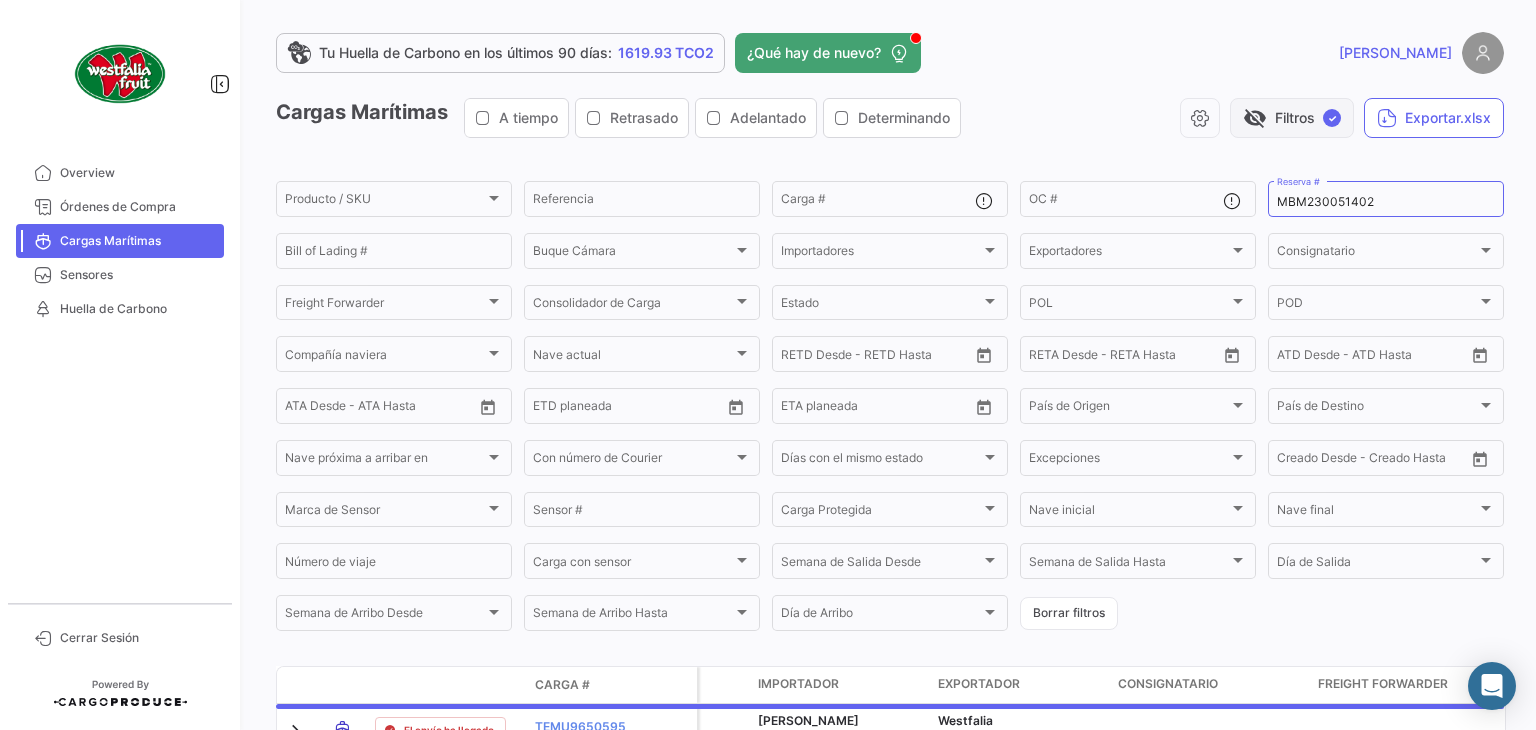 click on "visibility_off   Filtros  ✓" 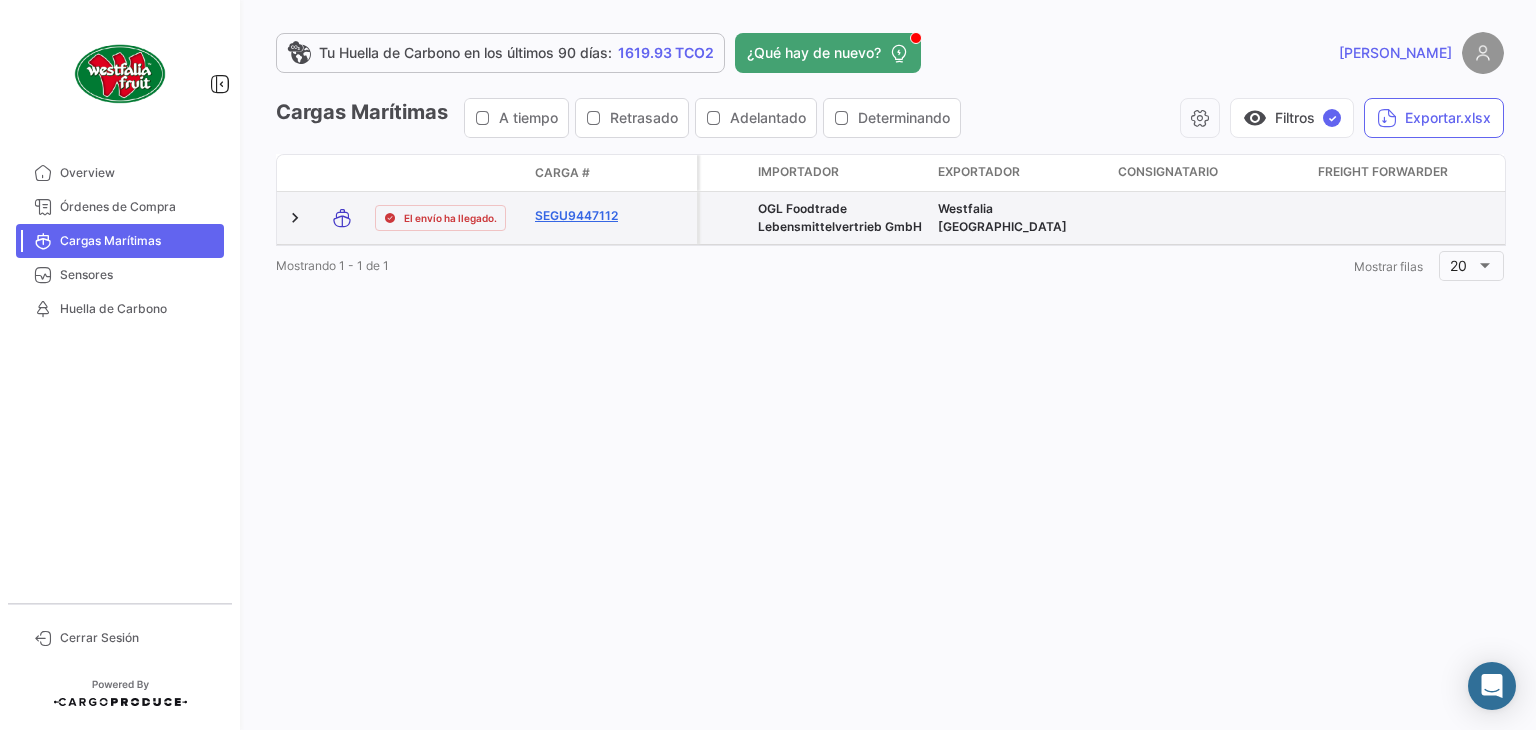 click on "SEGU9447112" 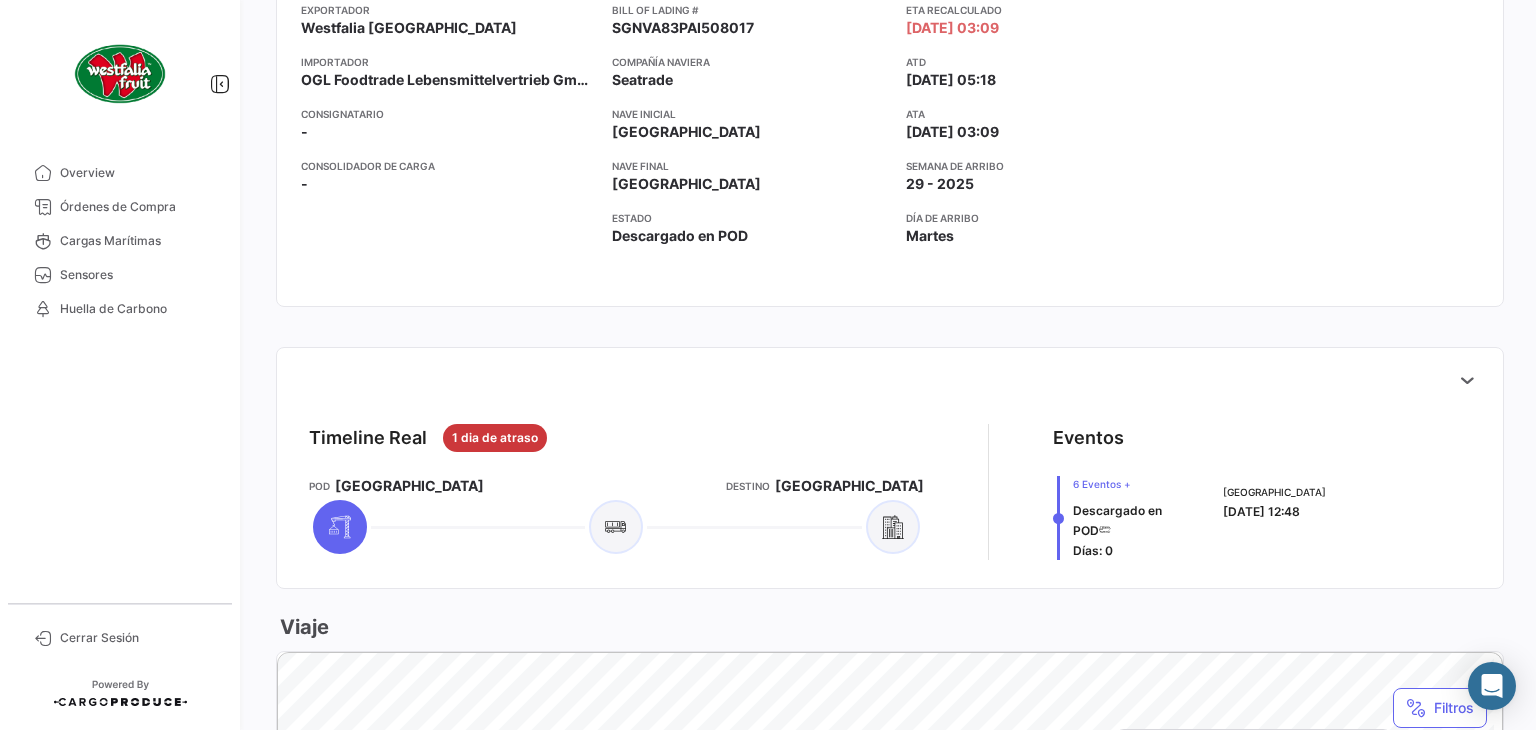 scroll, scrollTop: 480, scrollLeft: 0, axis: vertical 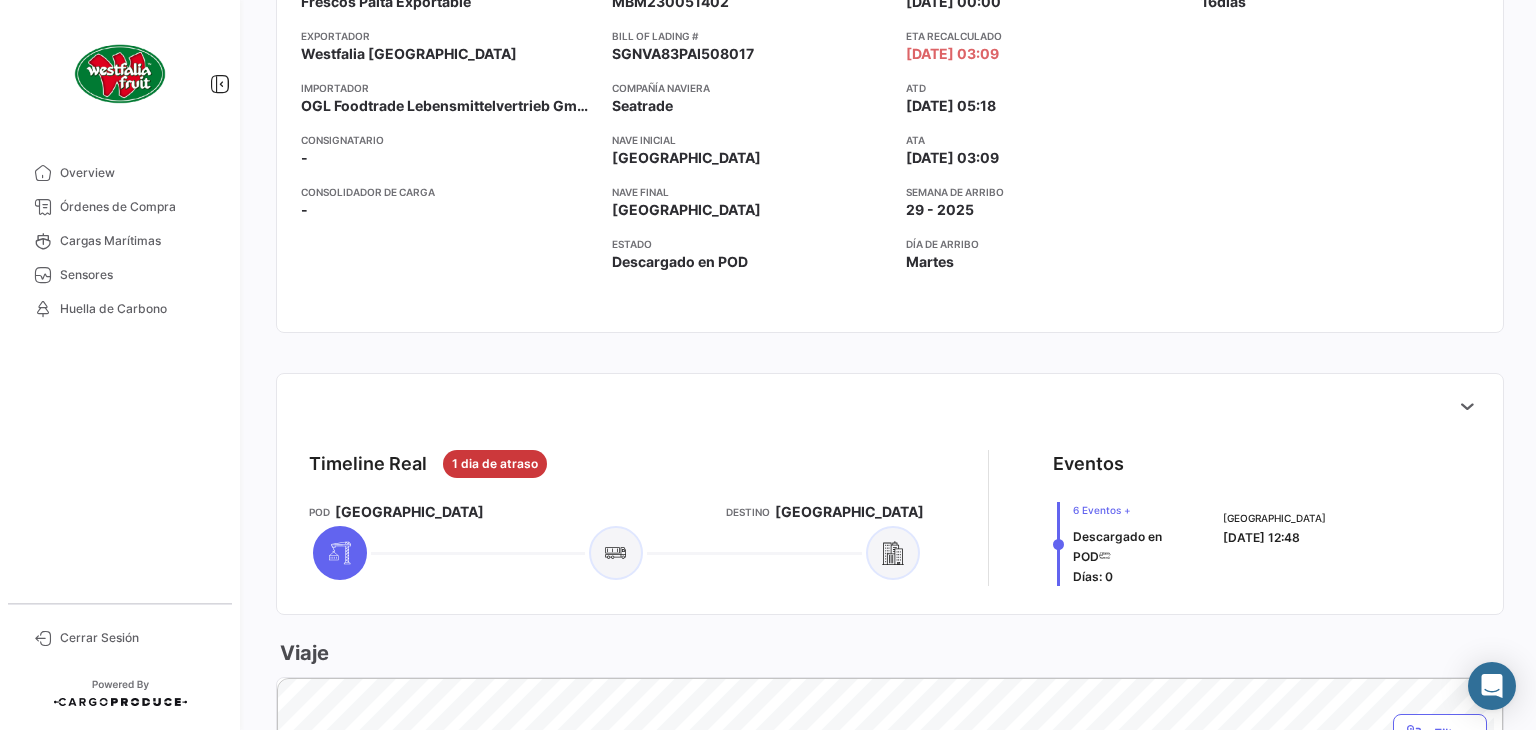 click on "Estado" 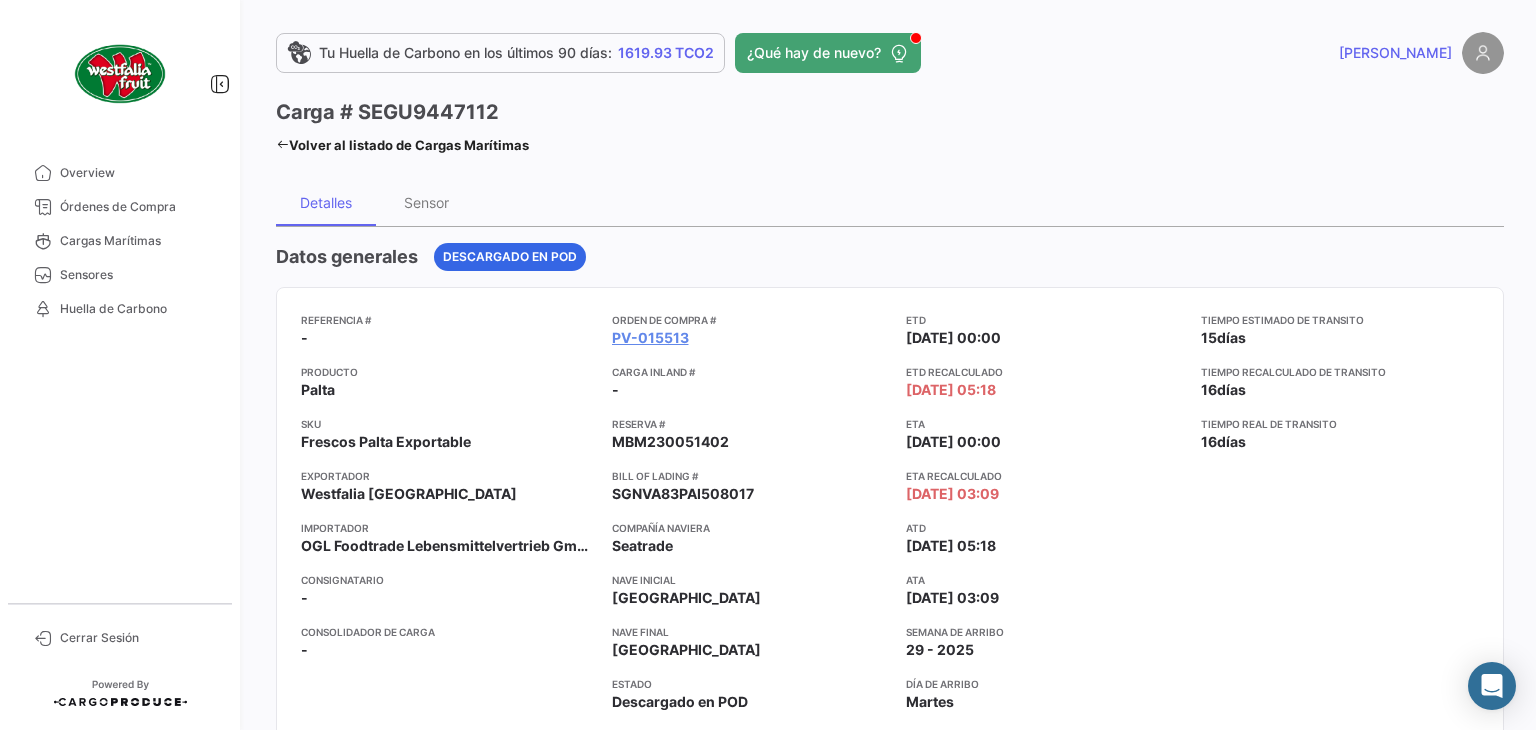 scroll, scrollTop: 0, scrollLeft: 0, axis: both 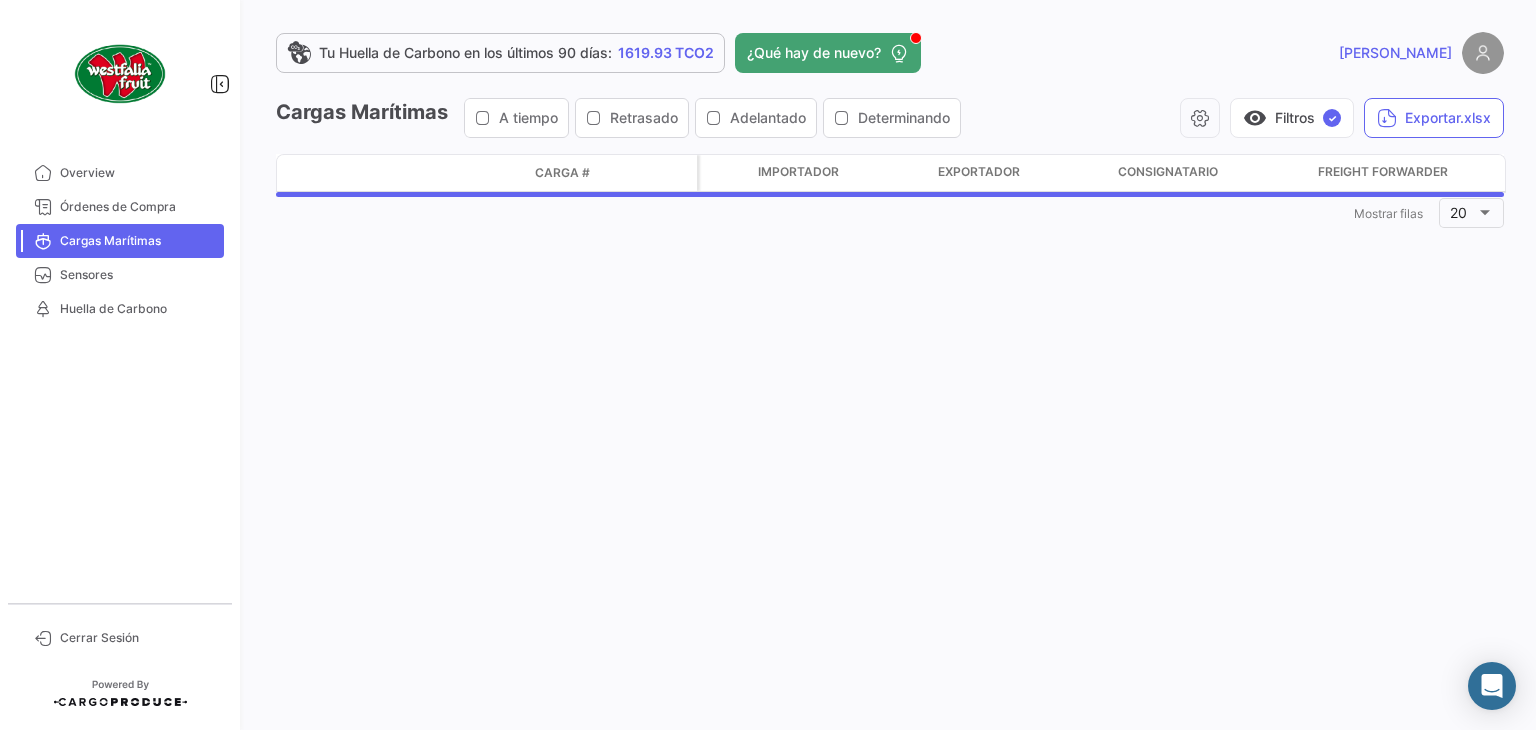 click on "Cargas Marítimas   A tiempo   Retrasado   Adelantado   Determinando   visibility   Filtros  ✓  Exportar.xlsx" 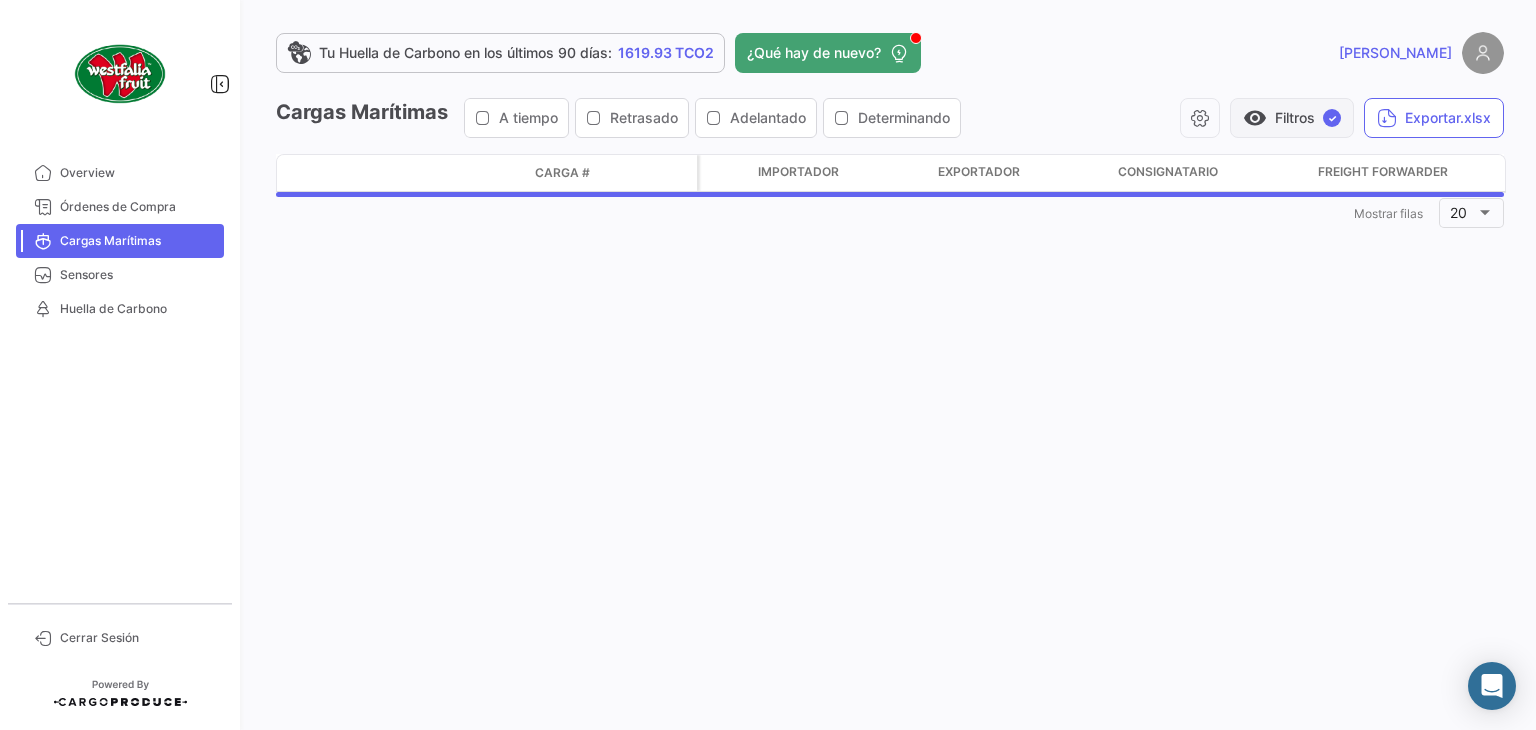 click on "visibility   Filtros  ✓" 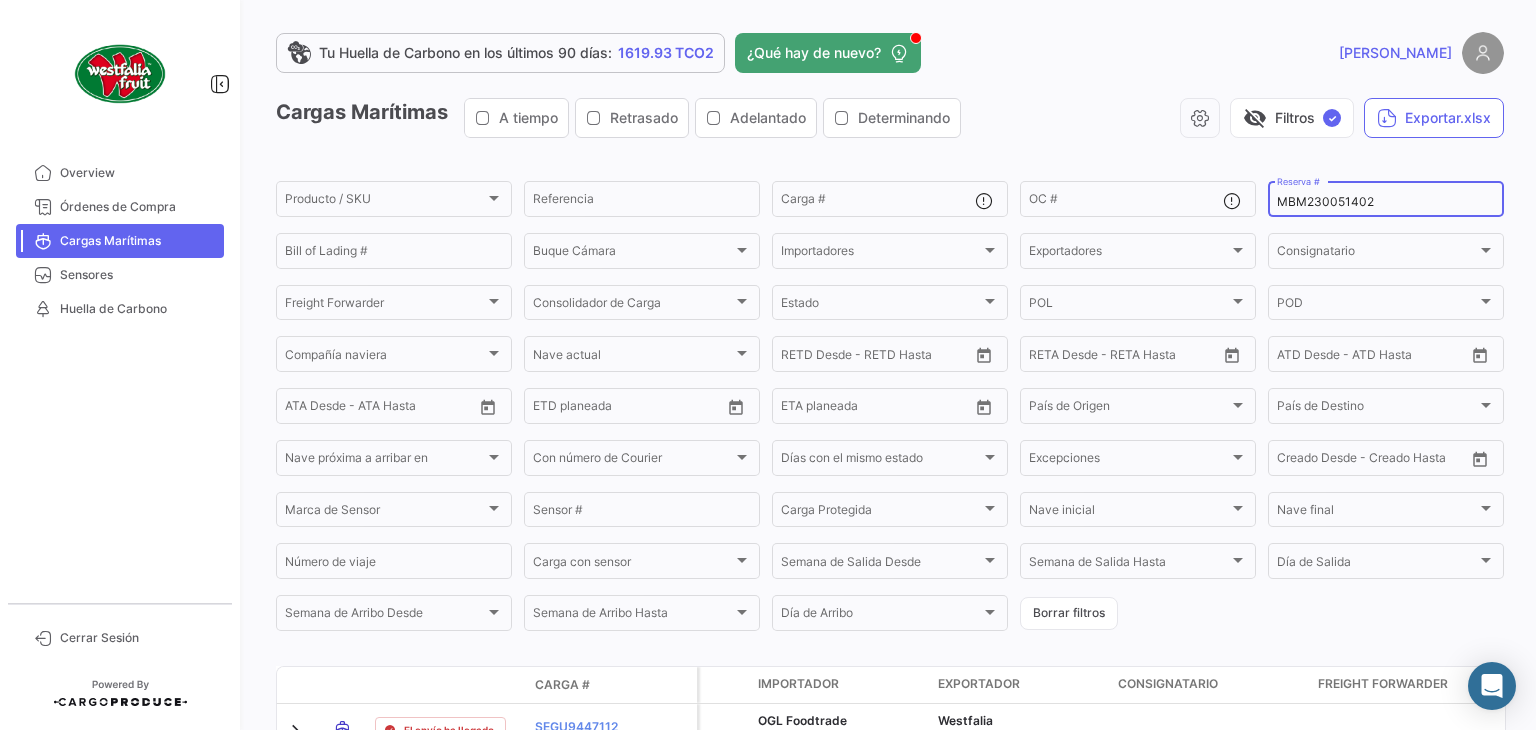 click on "MBM230051402" at bounding box center (1386, 202) 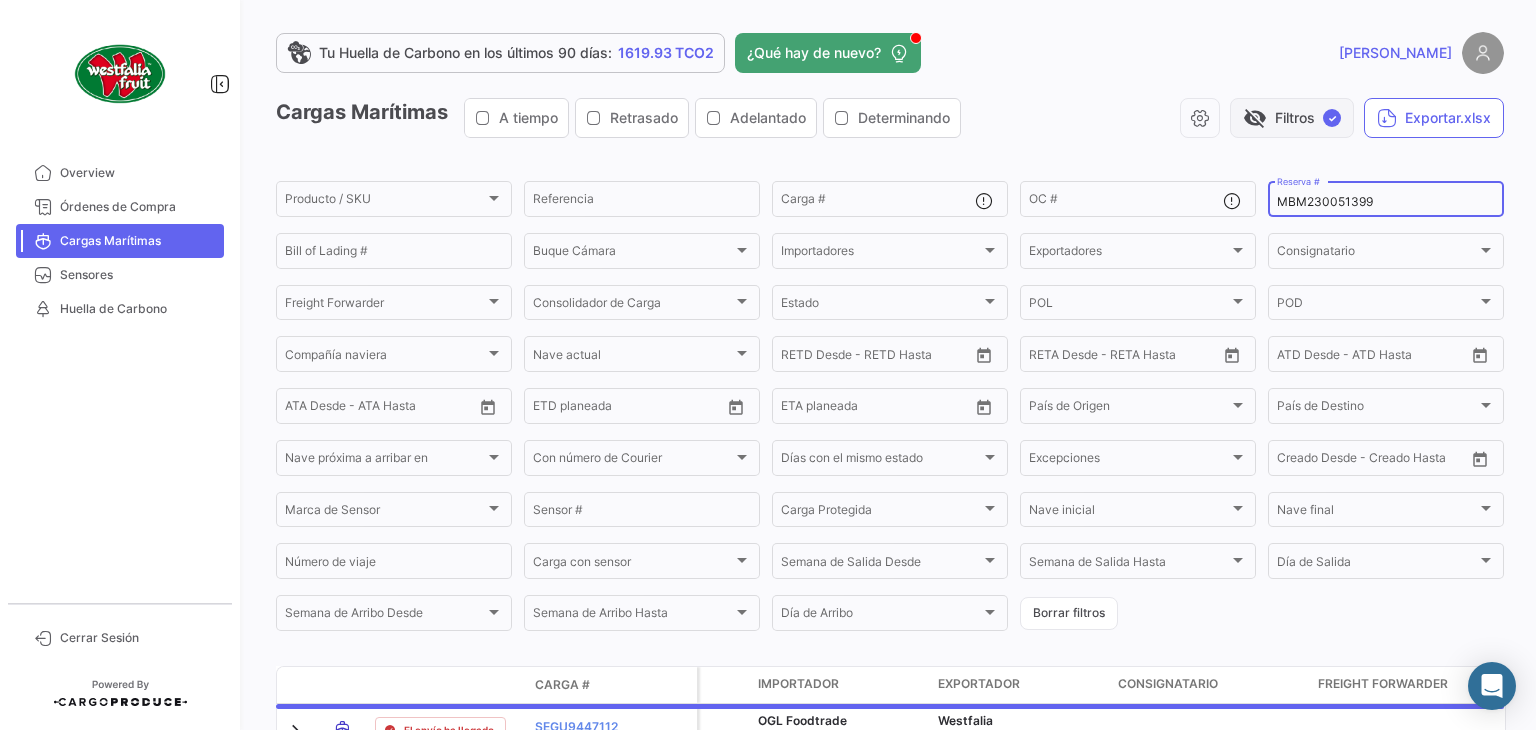 type on "MBM230051399" 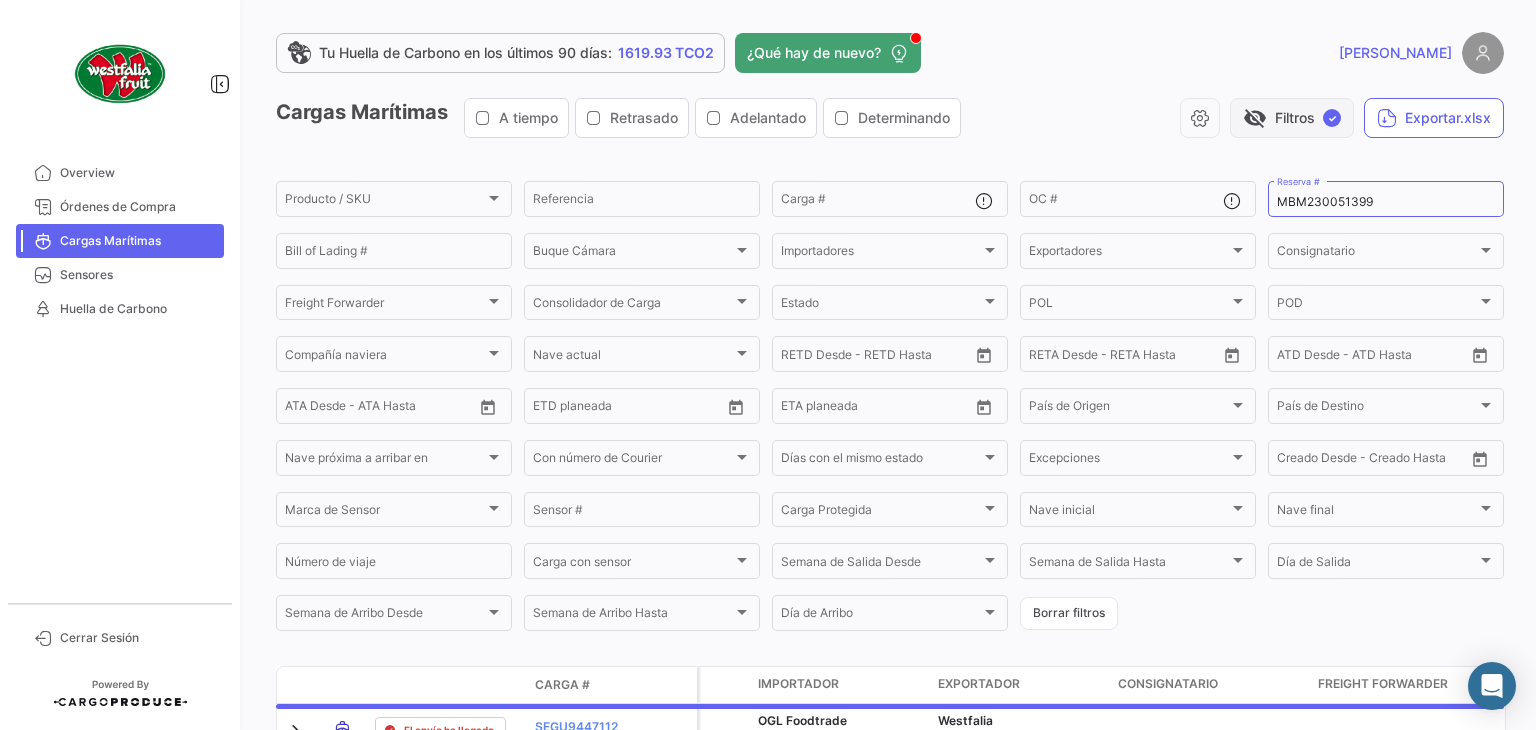 click on "visibility_off   Filtros  ✓" 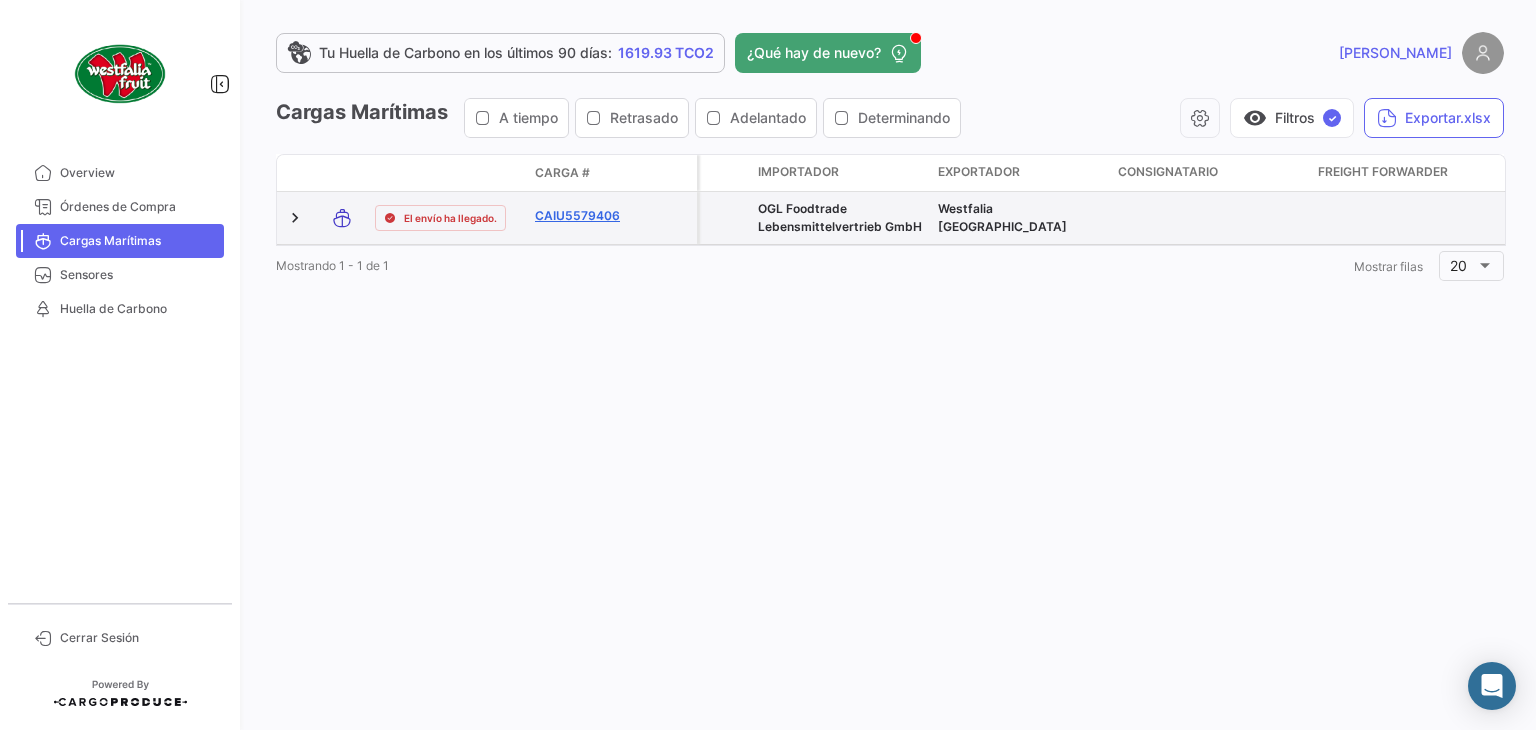 click on "CAIU5579406" 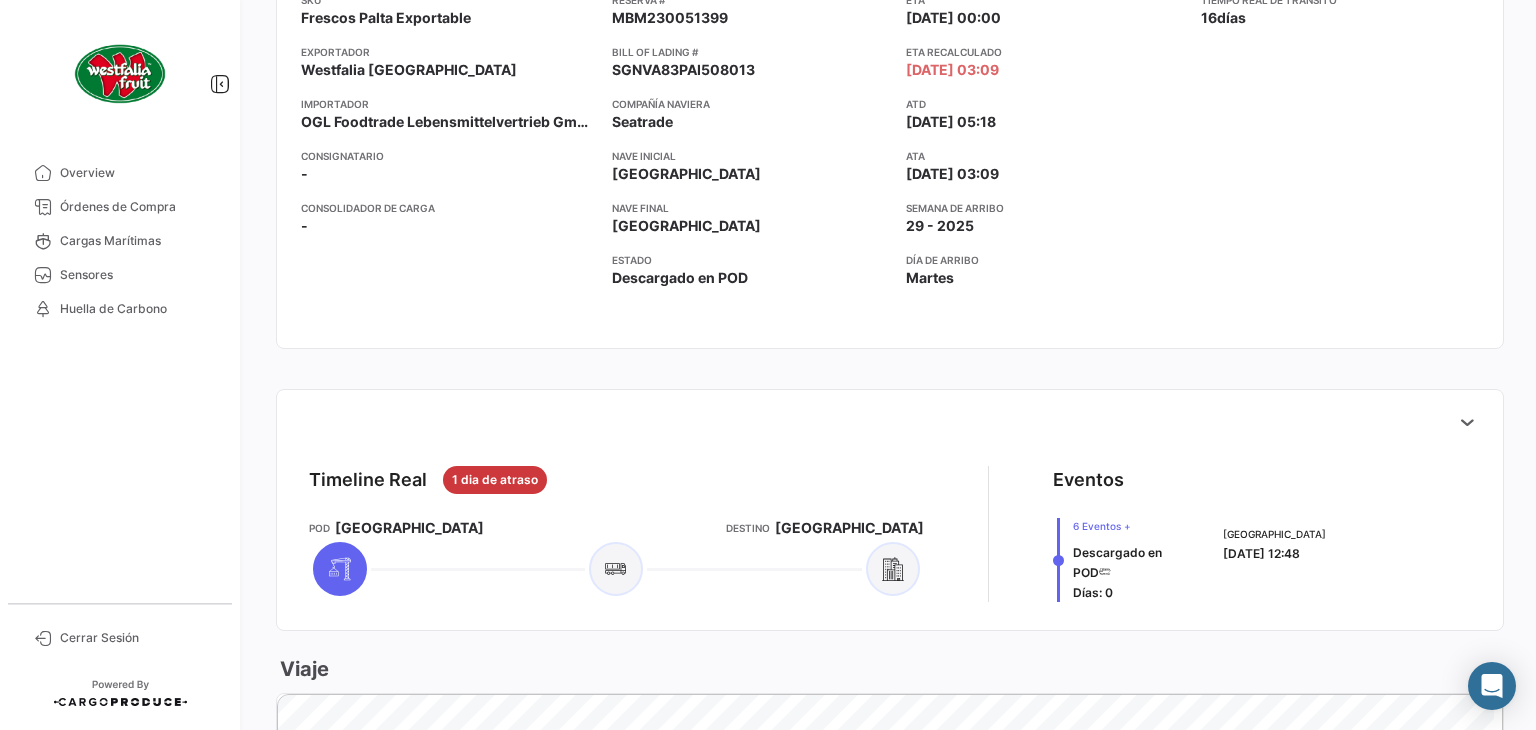 scroll, scrollTop: 0, scrollLeft: 0, axis: both 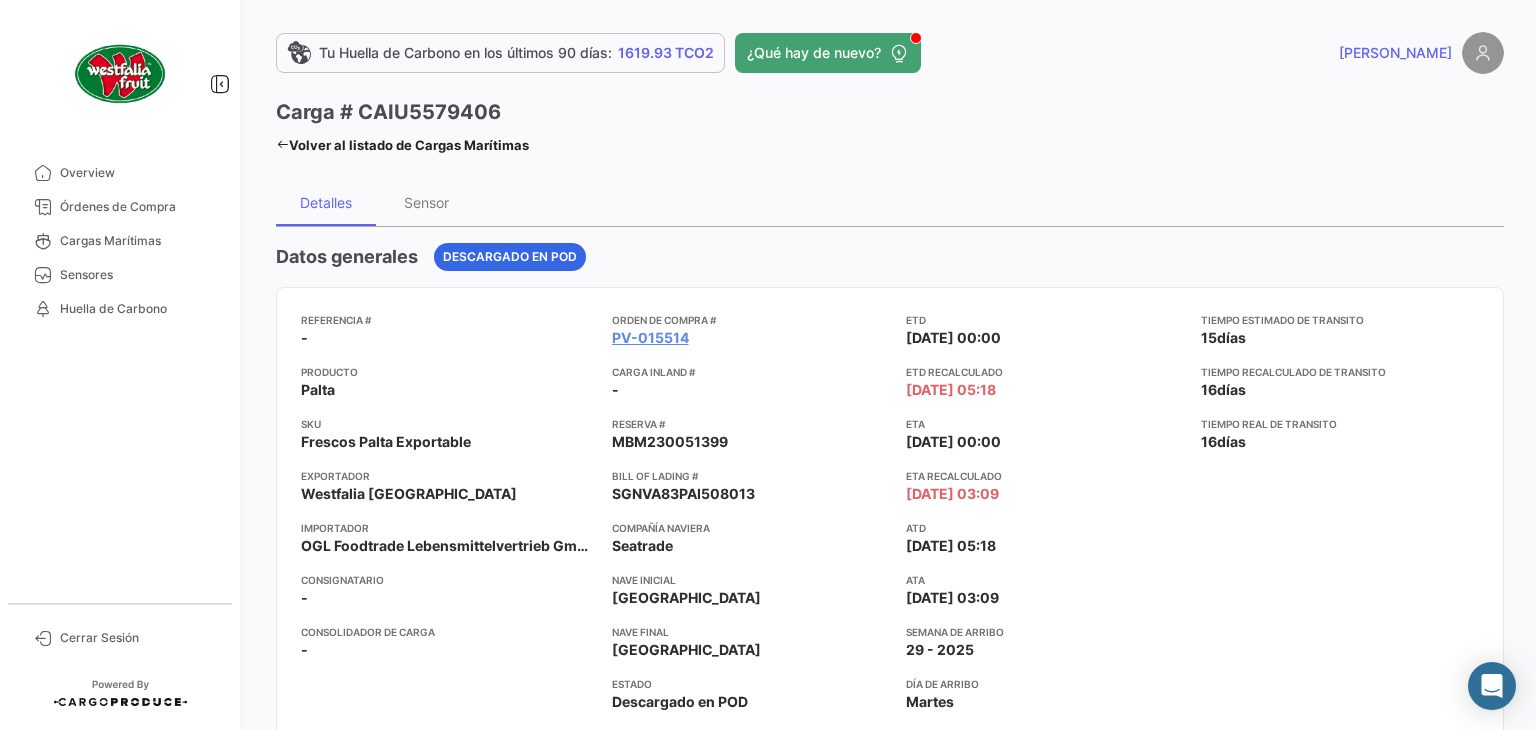 click on "Datos generales  Descargado en POD" at bounding box center (890, 257) 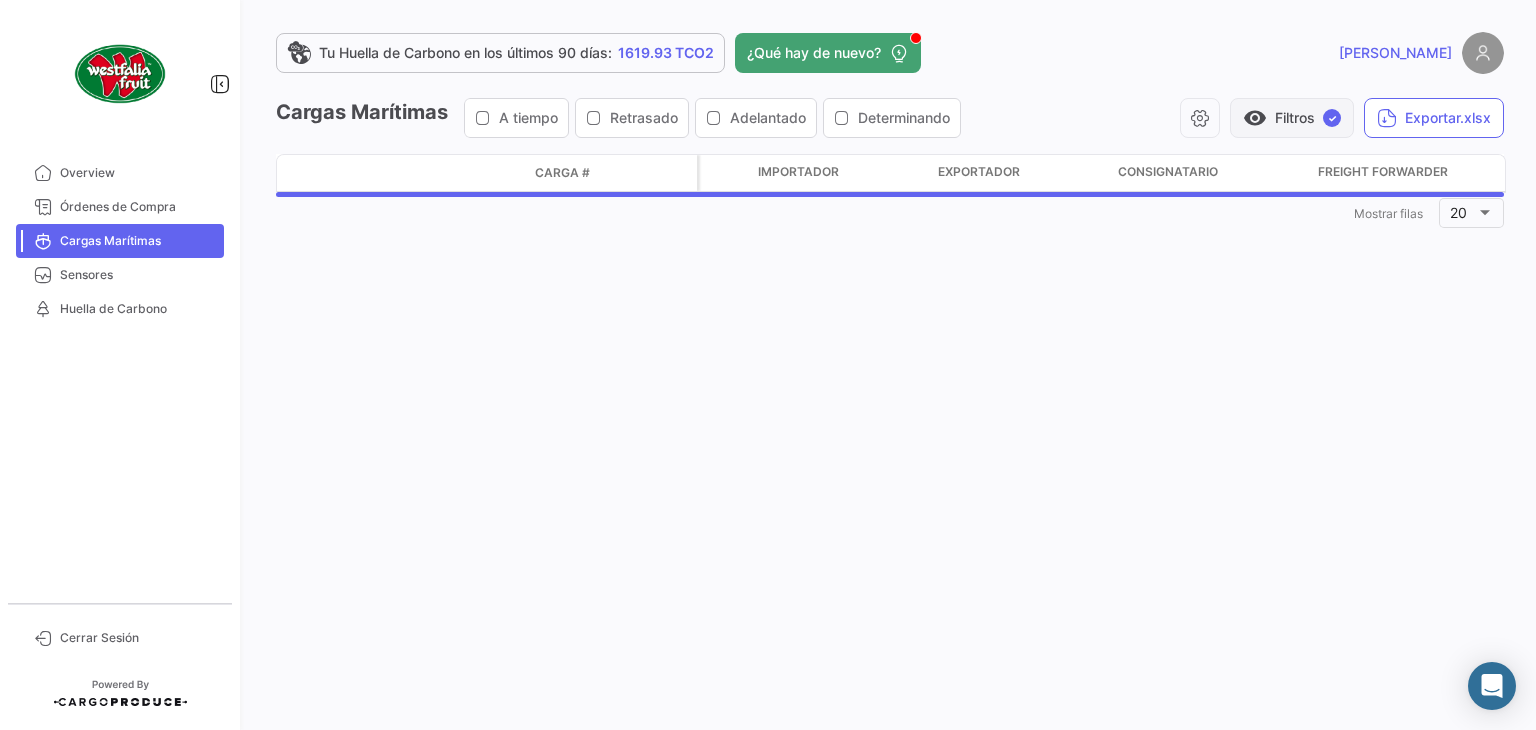 click on "visibility" 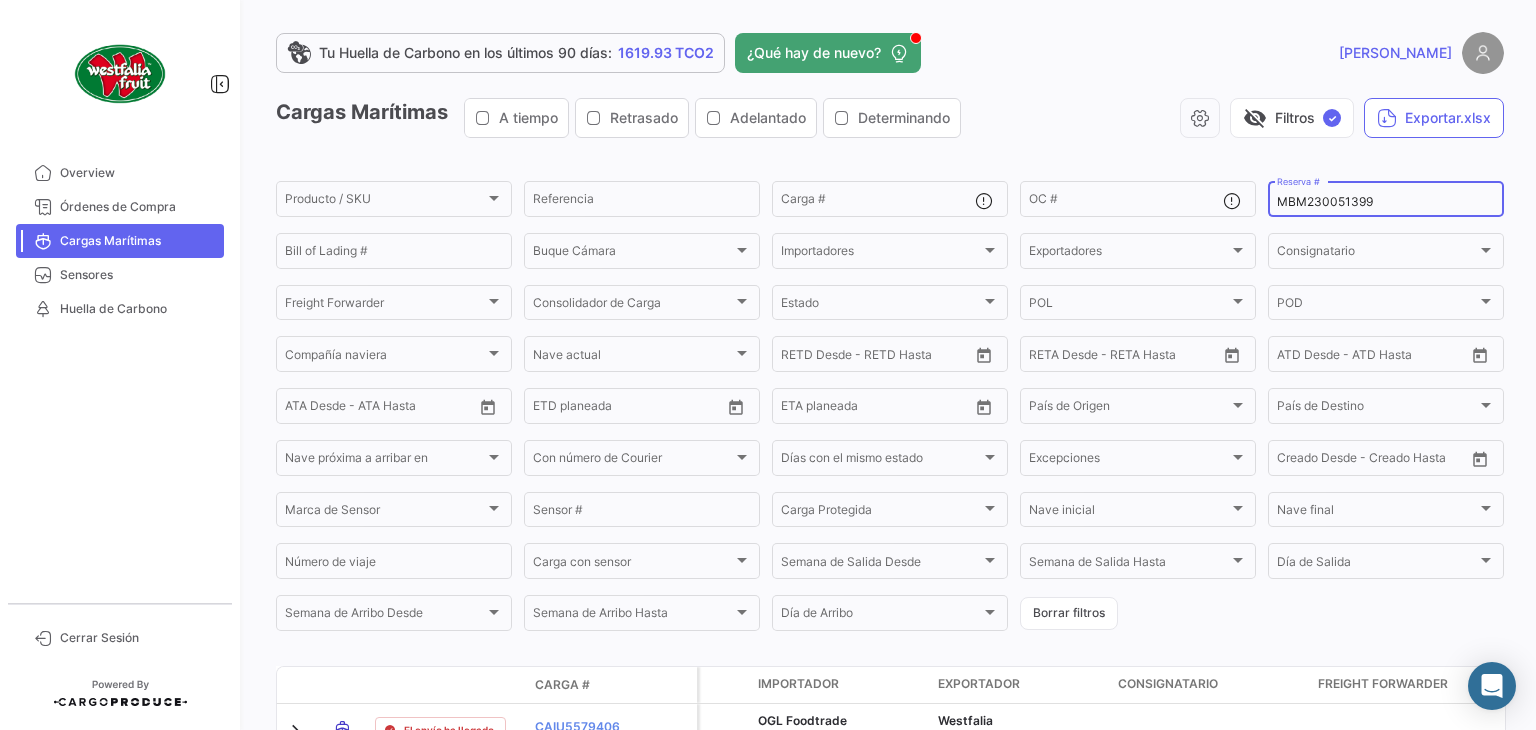 click on "MBM230051399" at bounding box center (1386, 202) 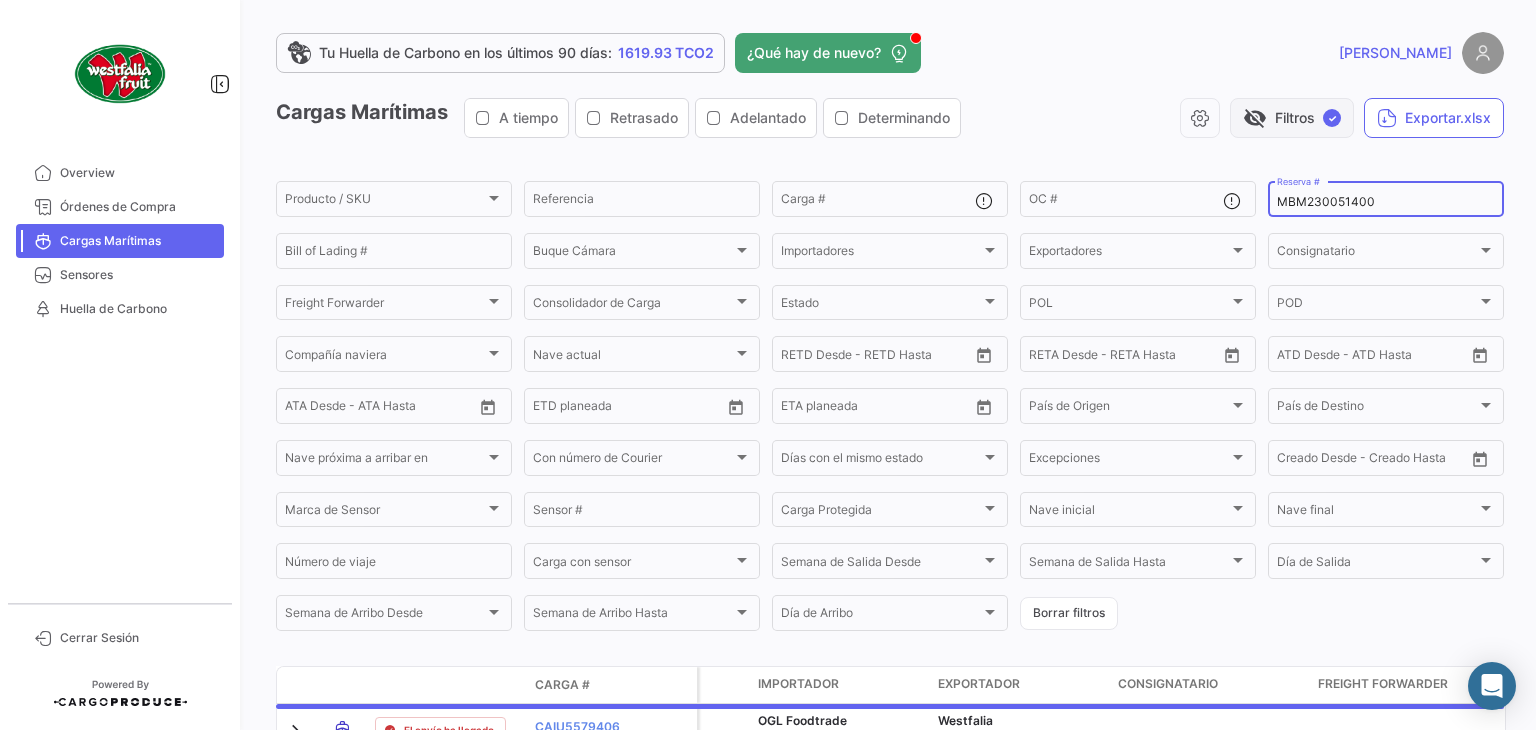 type on "MBM230051400" 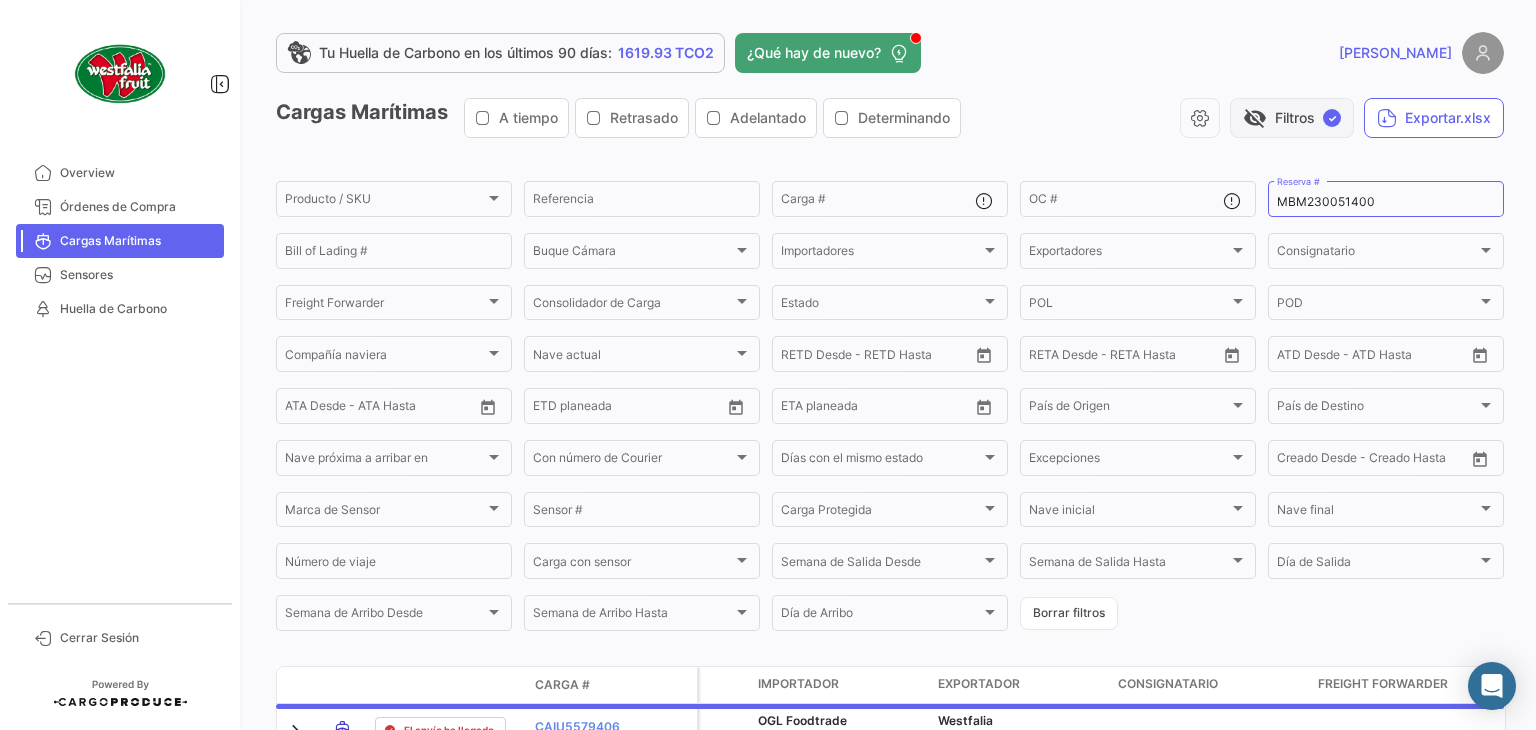 click on "visibility_off   Filtros  ✓" 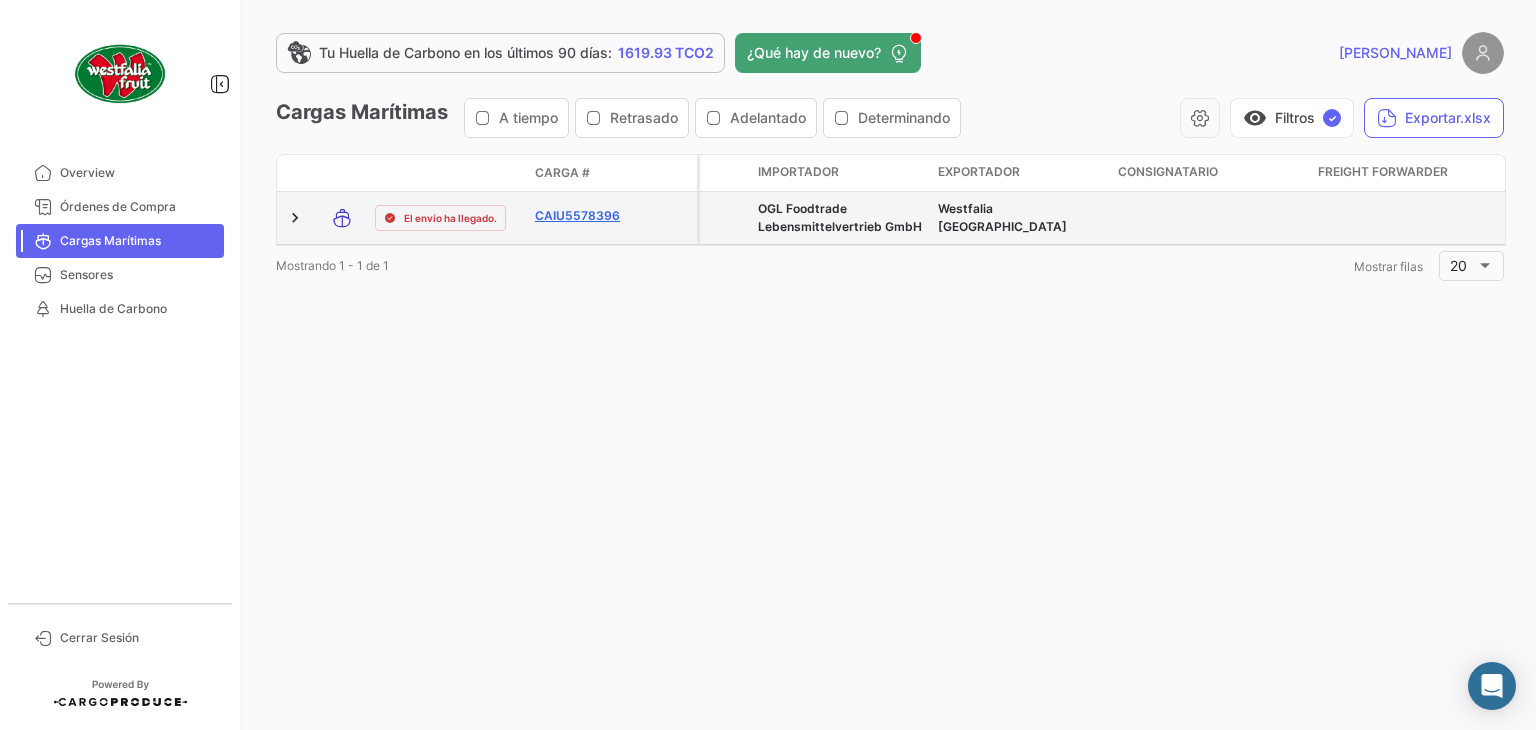 click on "CAIU5578396" 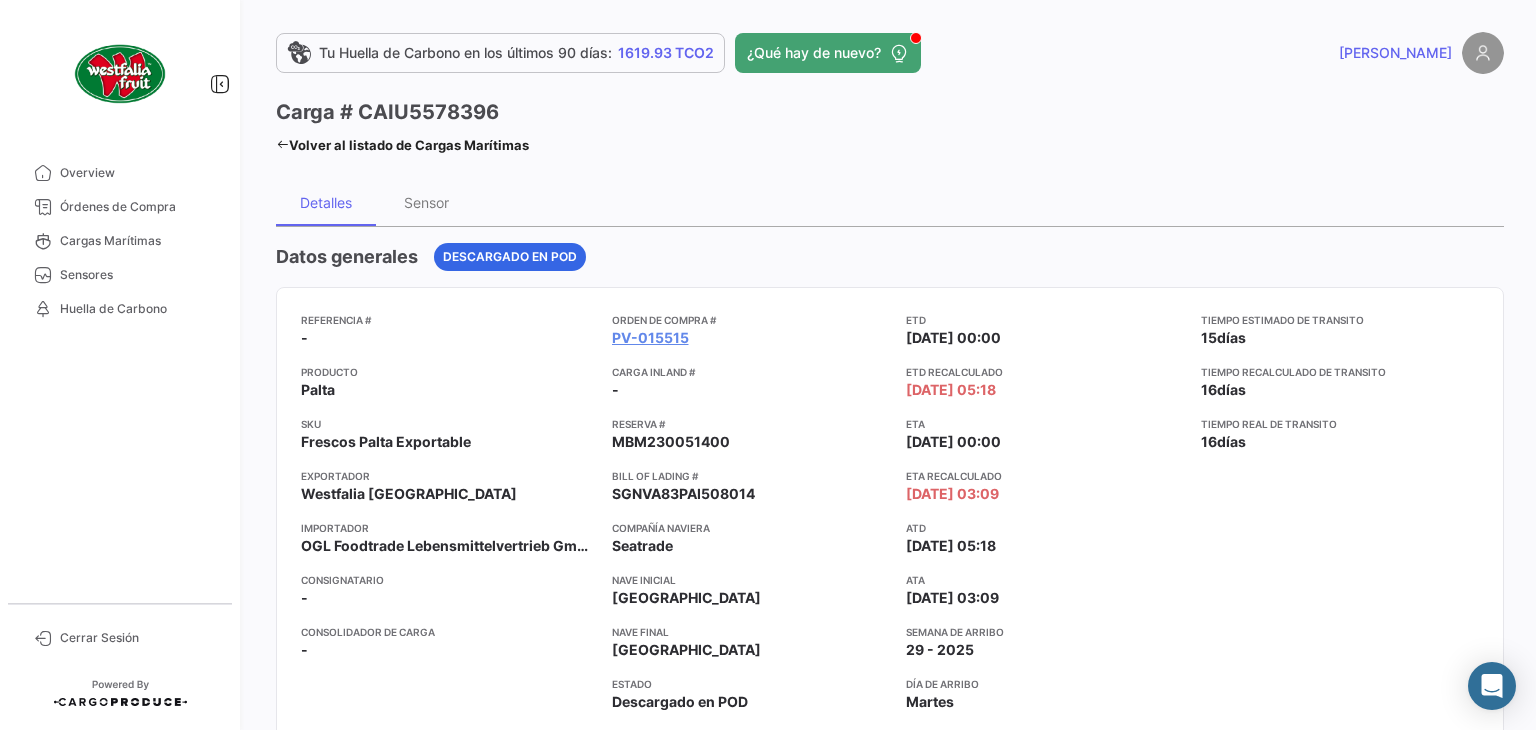 drag, startPoint x: 1520, startPoint y: 162, endPoint x: 1535, endPoint y: 154, distance: 17 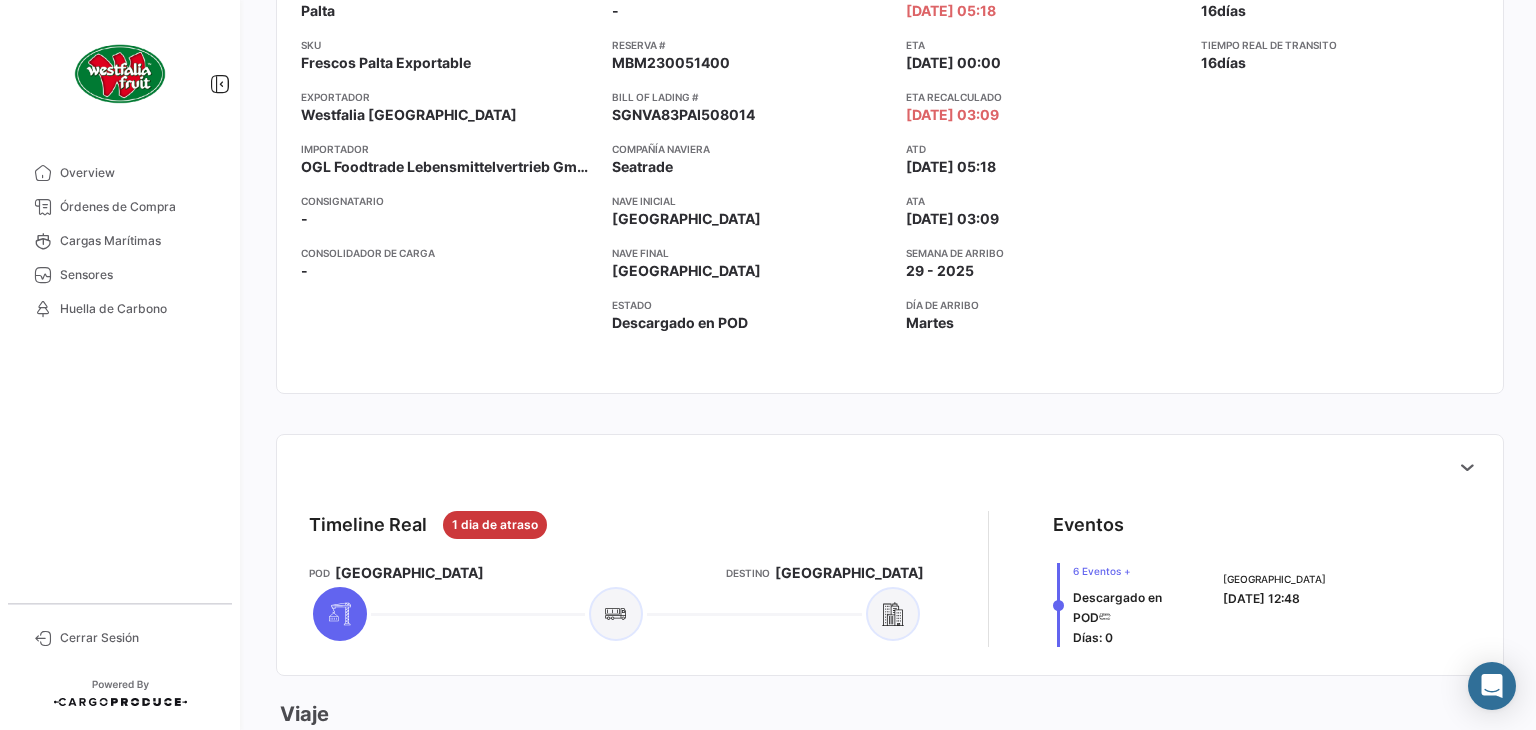 scroll, scrollTop: 383, scrollLeft: 0, axis: vertical 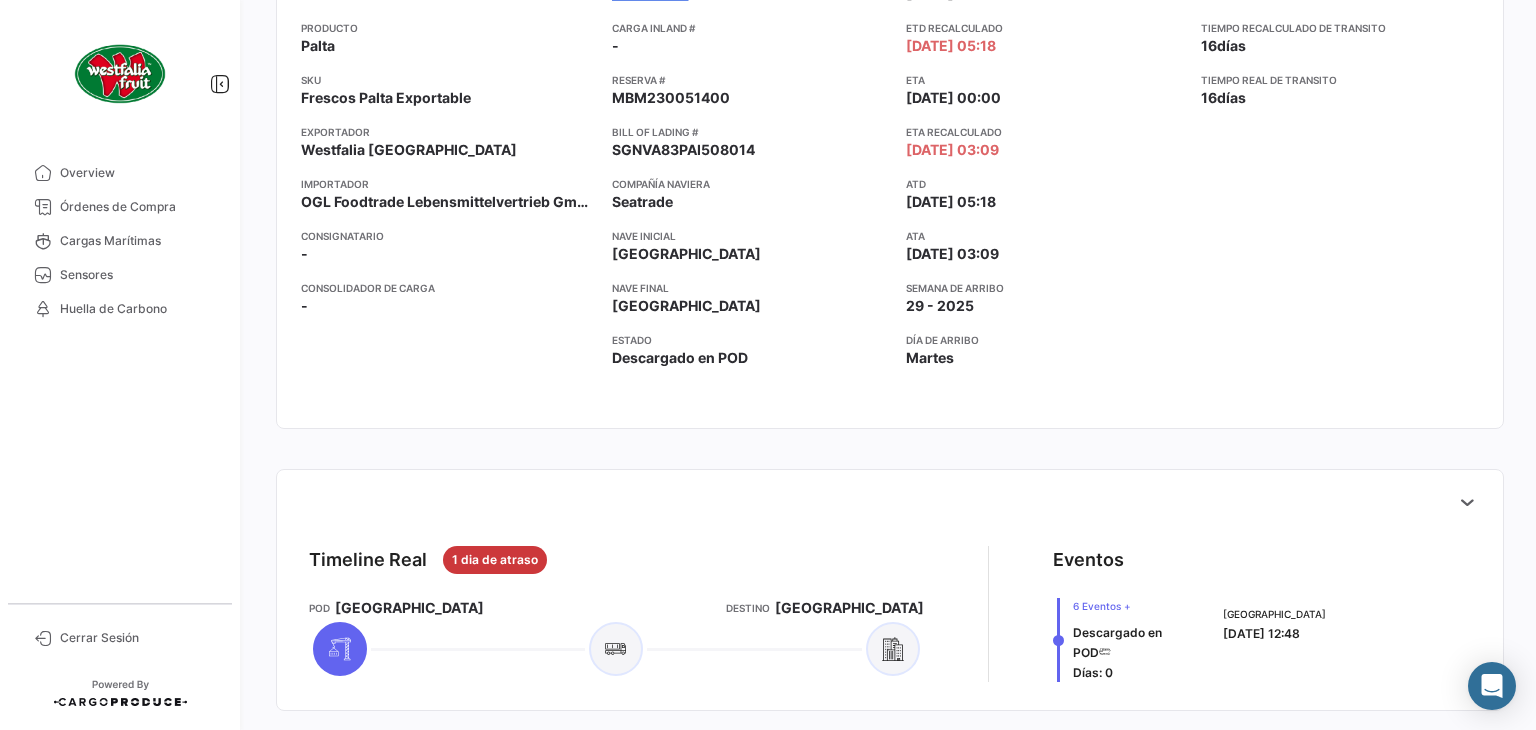 click on "Orden de Compra #
PV-015515  Carga inland #
-  Reserva #
MBM230051400  Bill of Lading #
SGNVA83PAI508014  Compañía naviera
Seatrade  [PERSON_NAME] inicial
[GEOGRAPHIC_DATA]  [PERSON_NAME] final
[GEOGRAPHIC_DATA]  Estado
Descargado en POD" at bounding box center (751, 186) 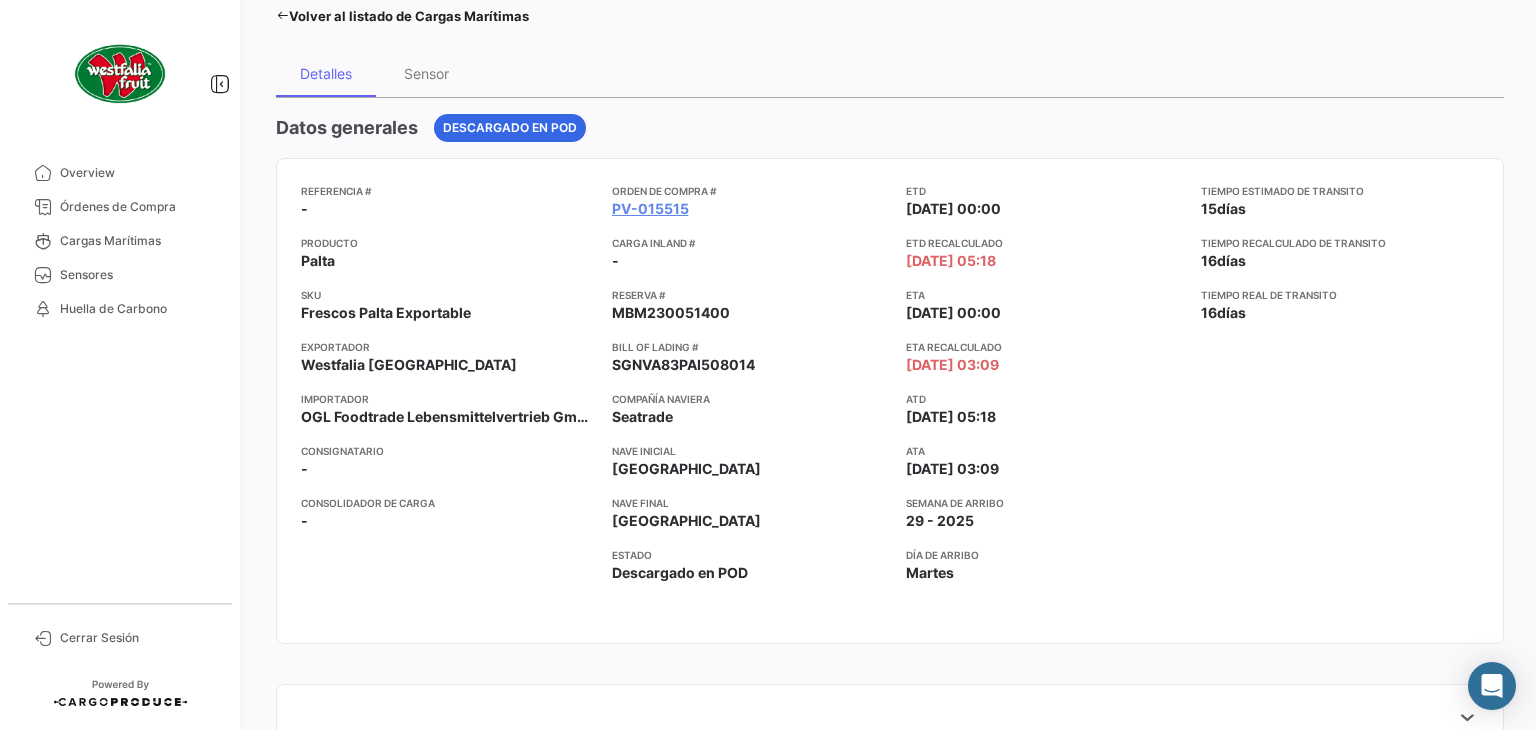 scroll, scrollTop: 0, scrollLeft: 0, axis: both 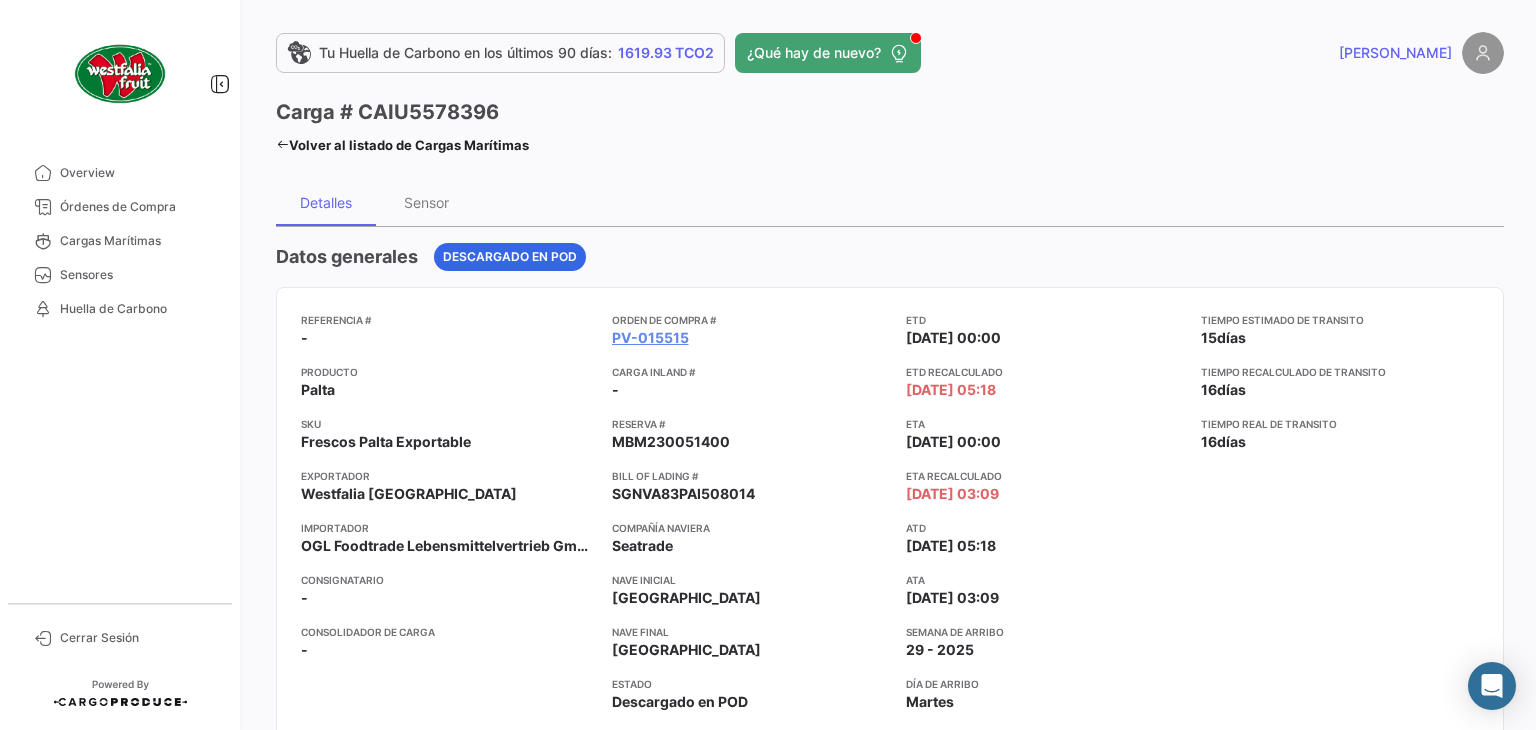 click on "Volver al listado de Cargas Marítimas" 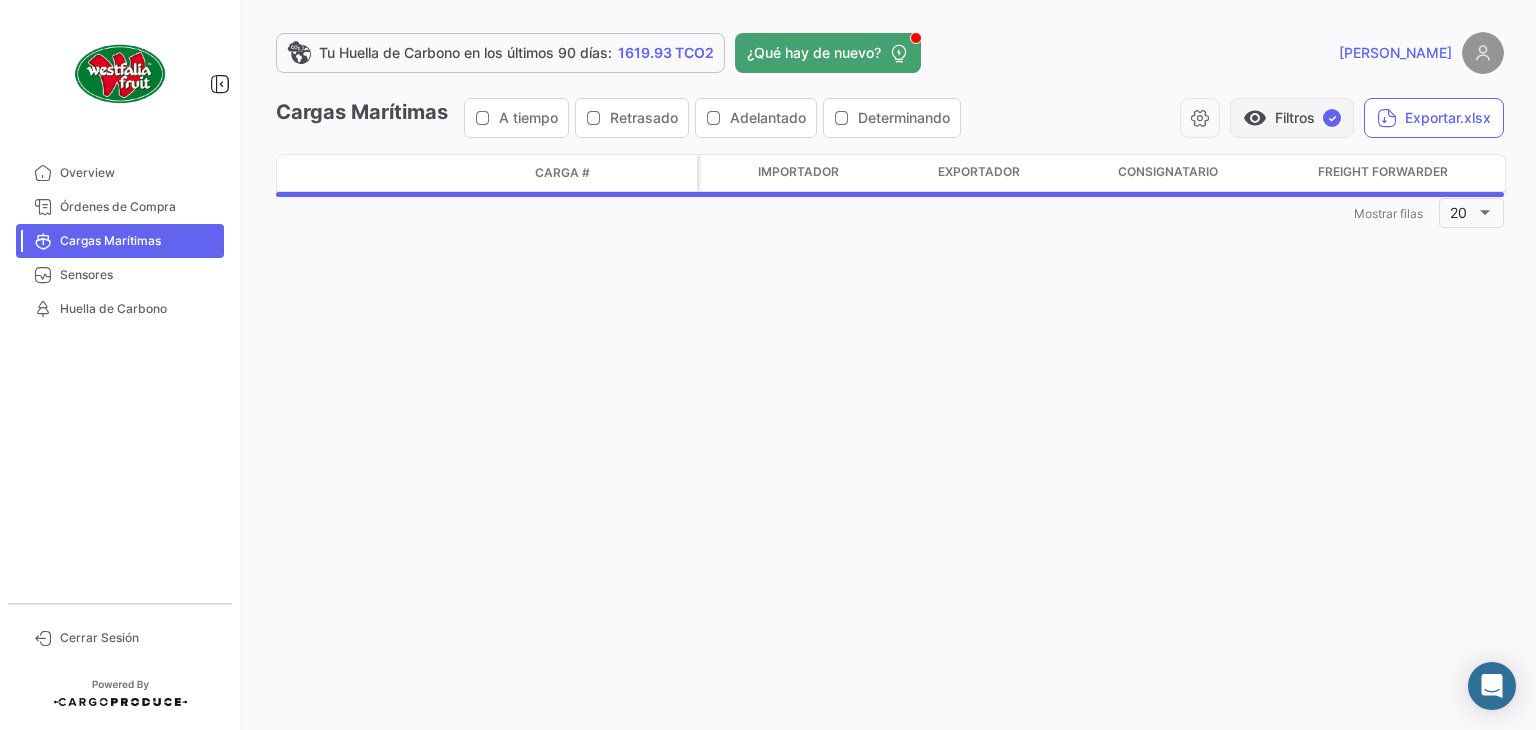 click on "visibility   Filtros  ✓" 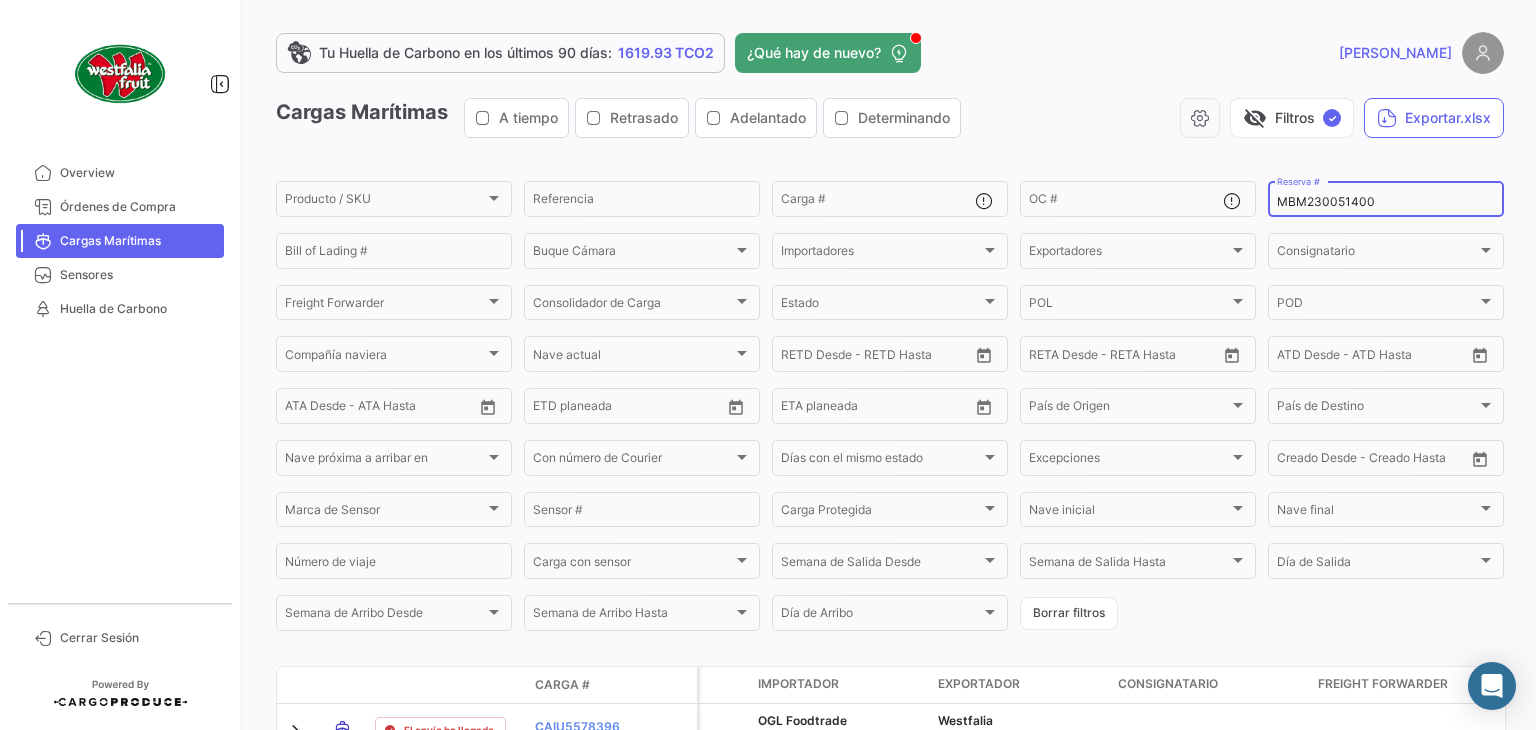 click on "MBM230051400" at bounding box center [1386, 202] 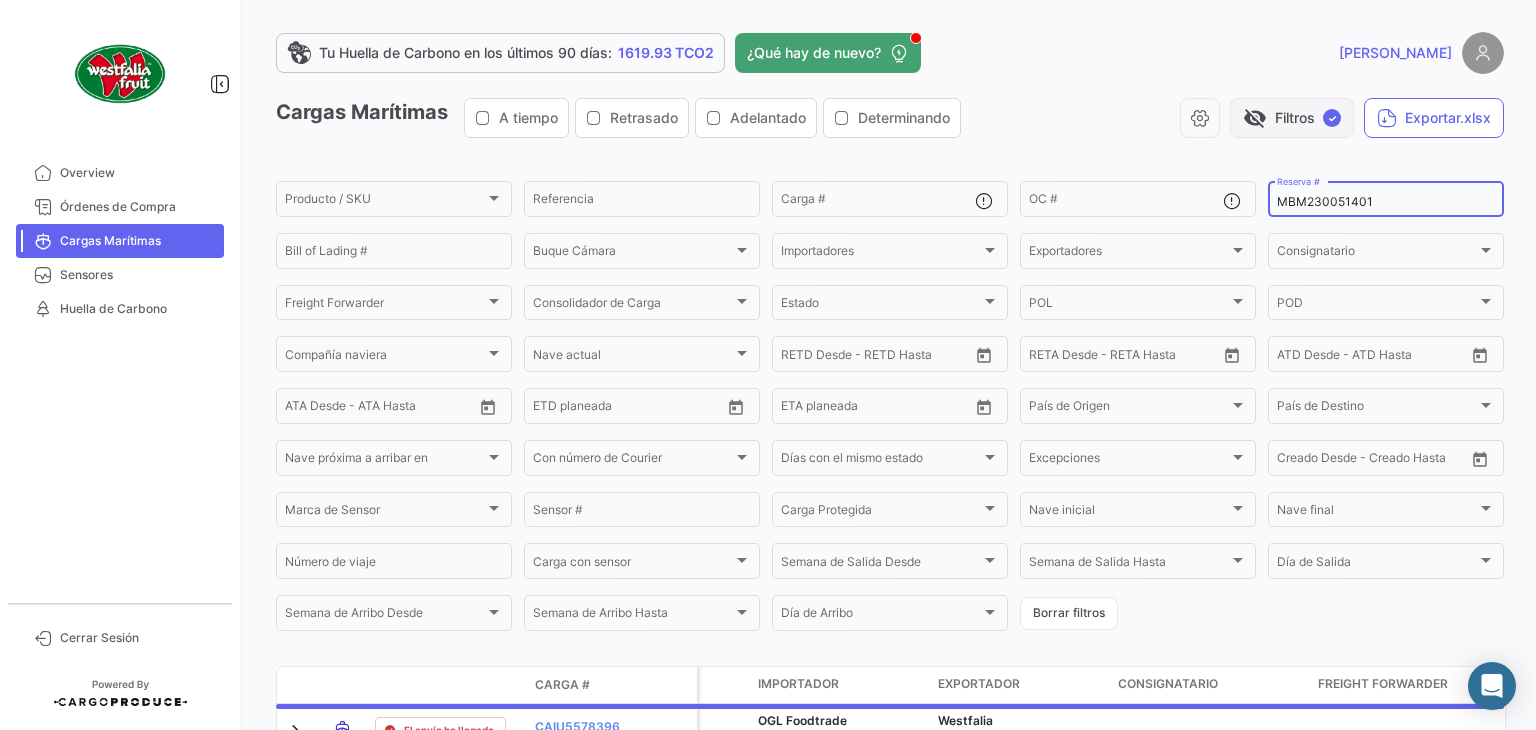 type on "MBM230051401" 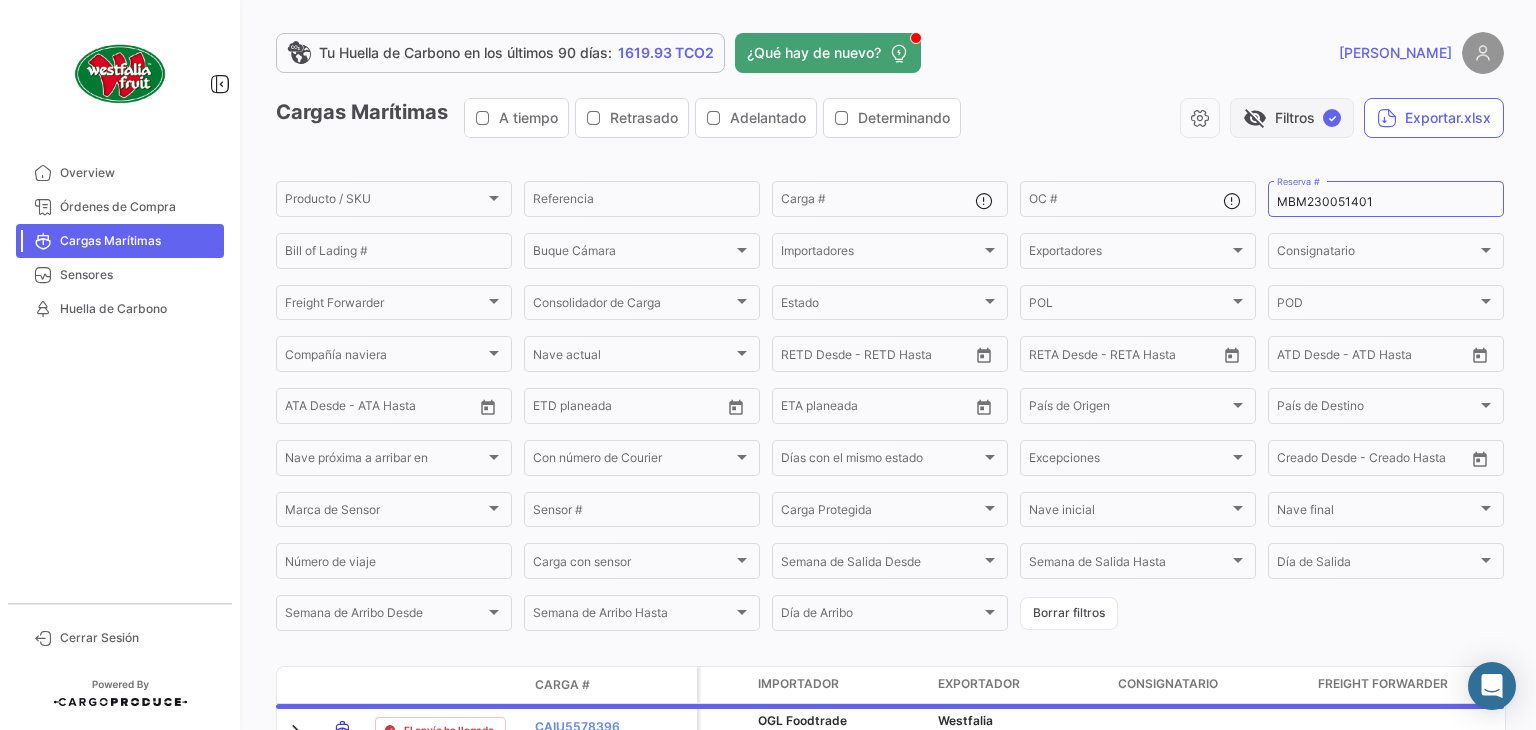 click on "visibility_off   Filtros  ✓" 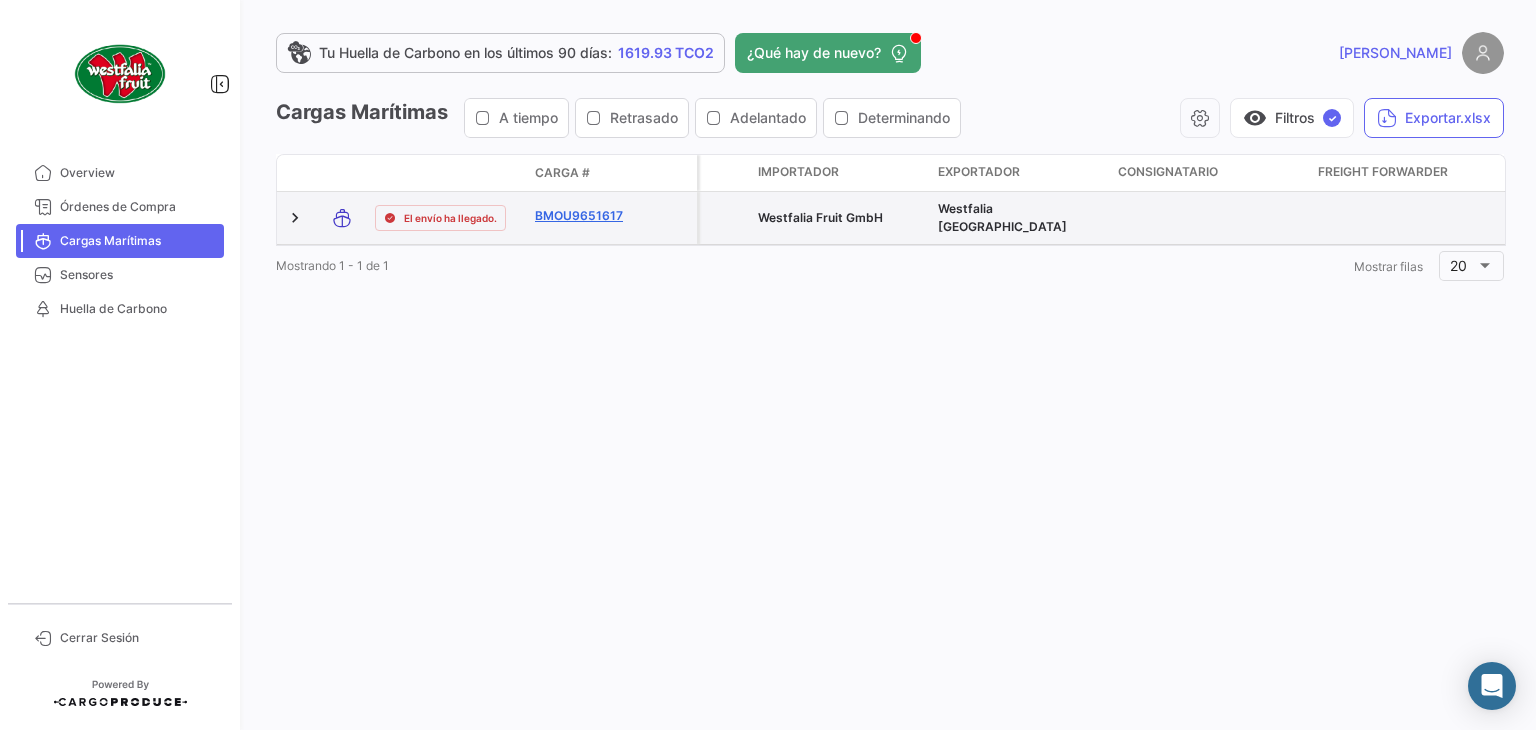 click on "BMOU9651617" 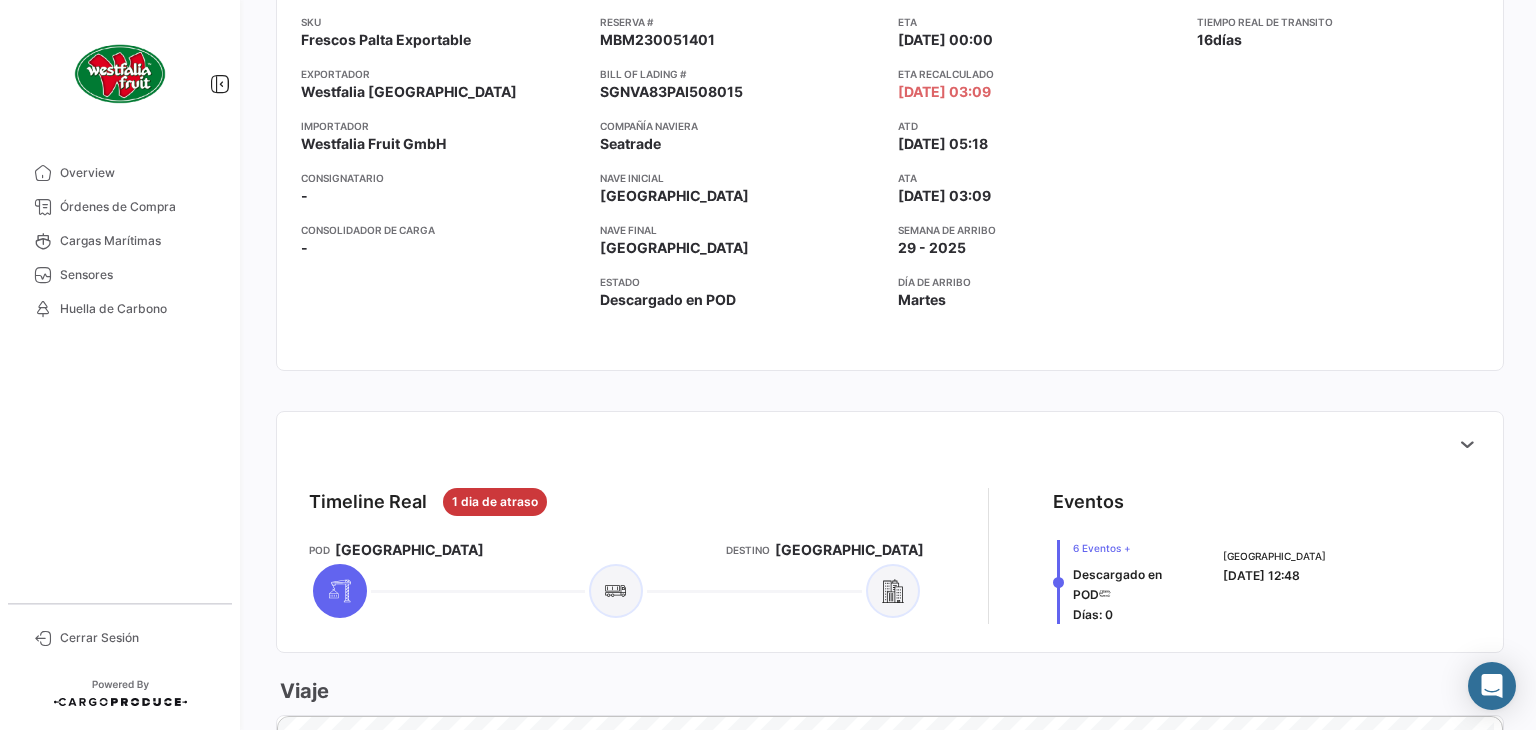 scroll, scrollTop: 419, scrollLeft: 0, axis: vertical 